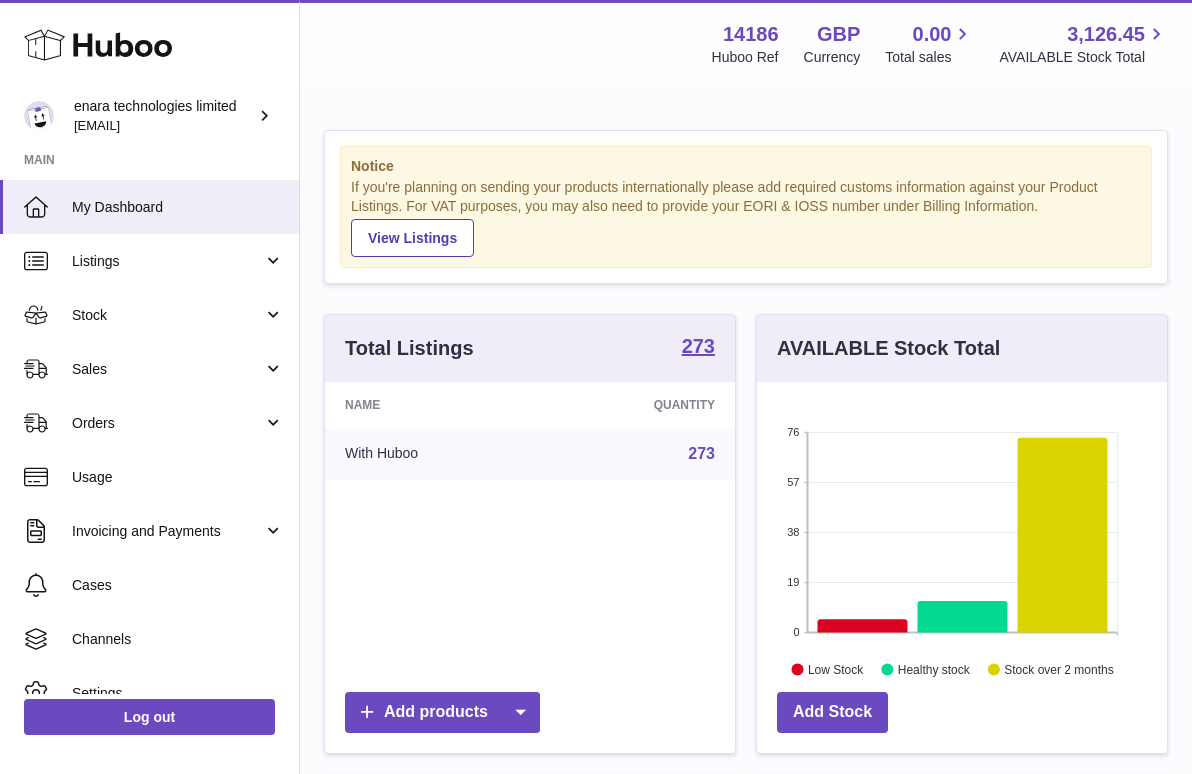scroll, scrollTop: 0, scrollLeft: 0, axis: both 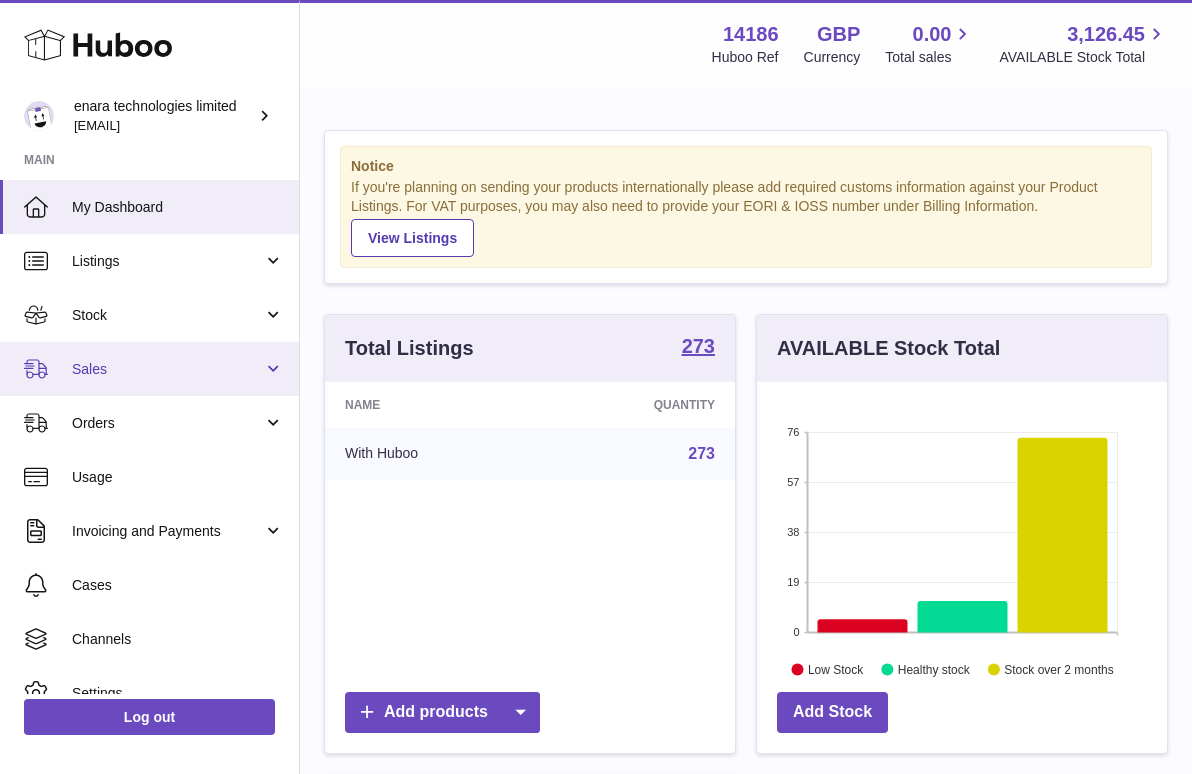 click on "Sales" at bounding box center [149, 369] 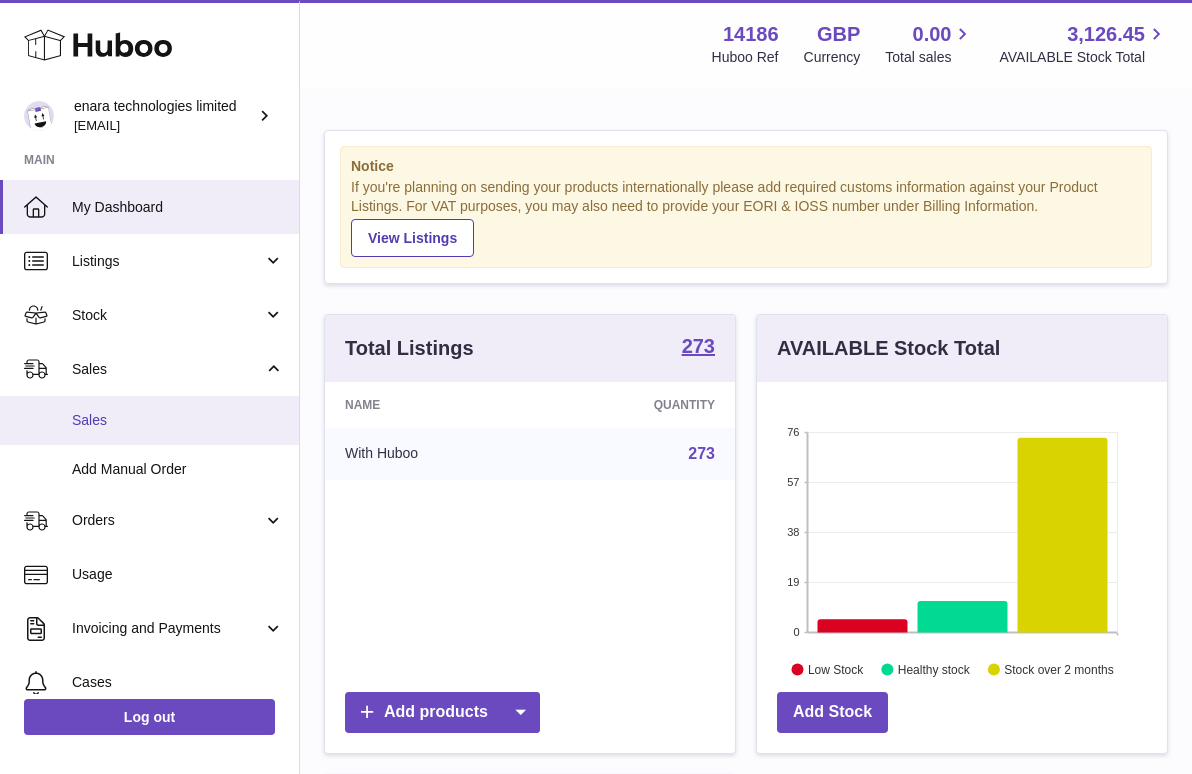 click on "Sales" at bounding box center (178, 420) 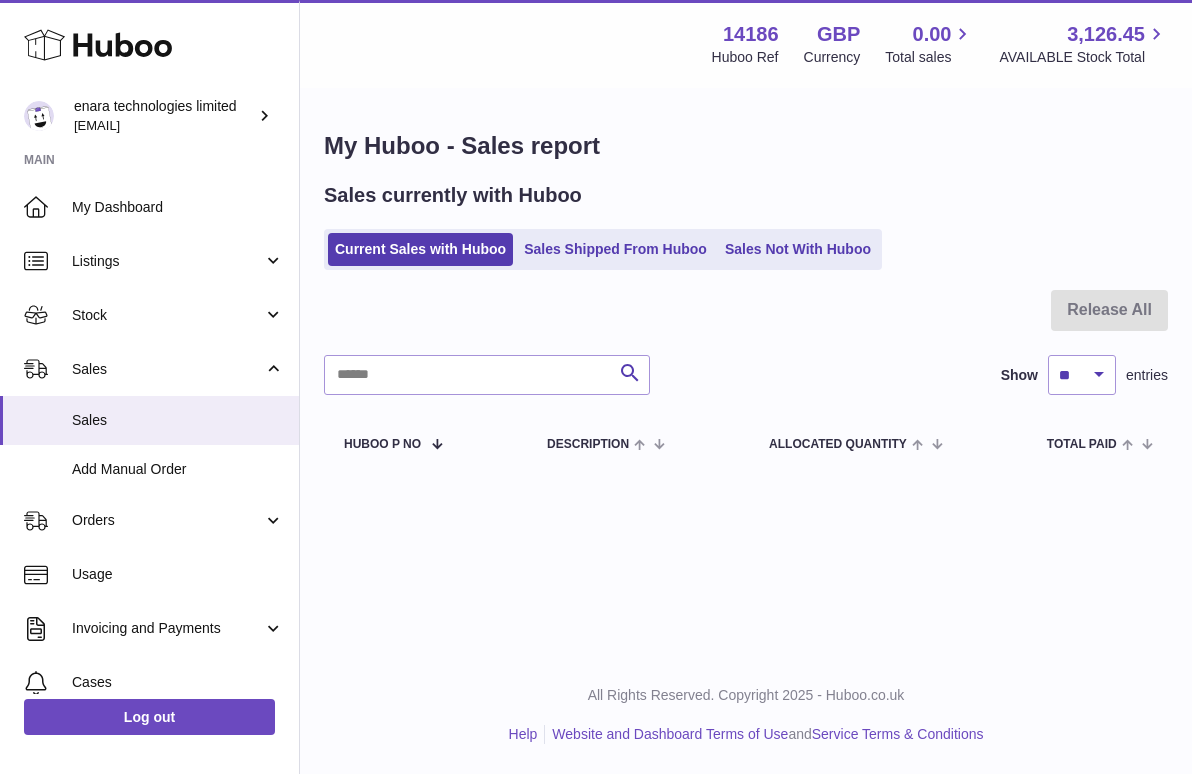 scroll, scrollTop: 0, scrollLeft: 0, axis: both 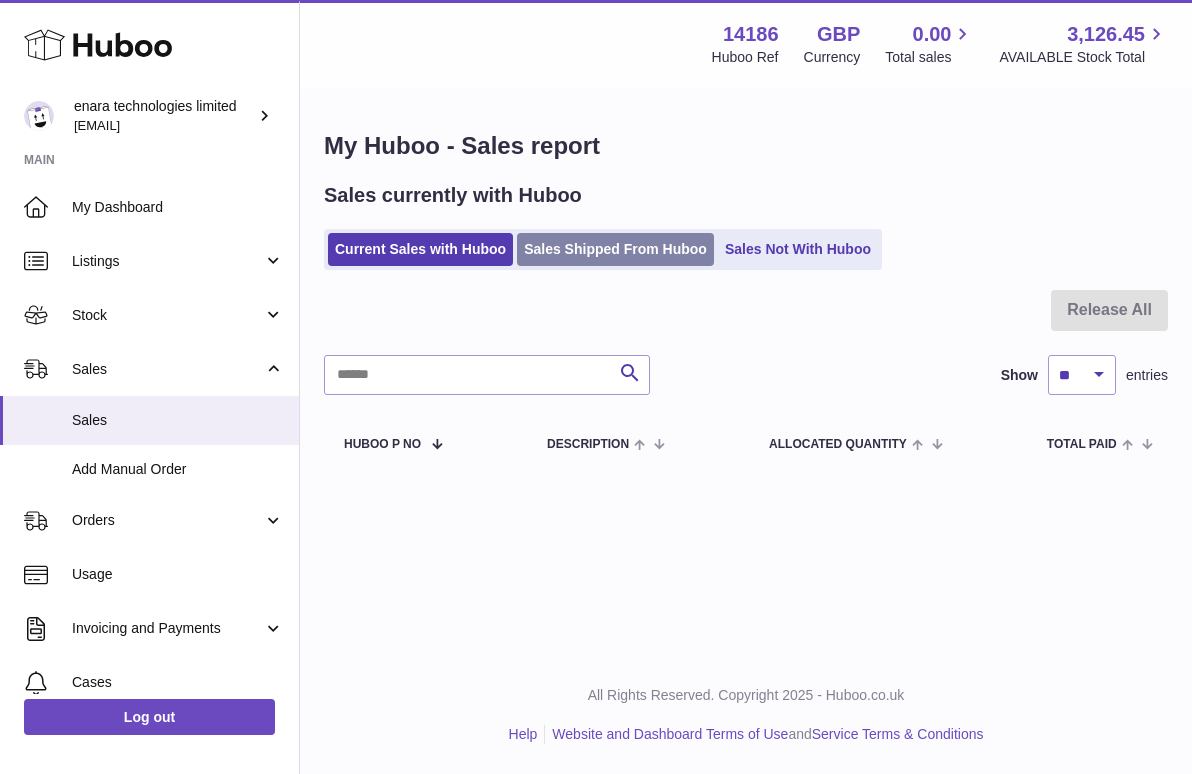 click on "Sales Shipped From Huboo" at bounding box center (615, 249) 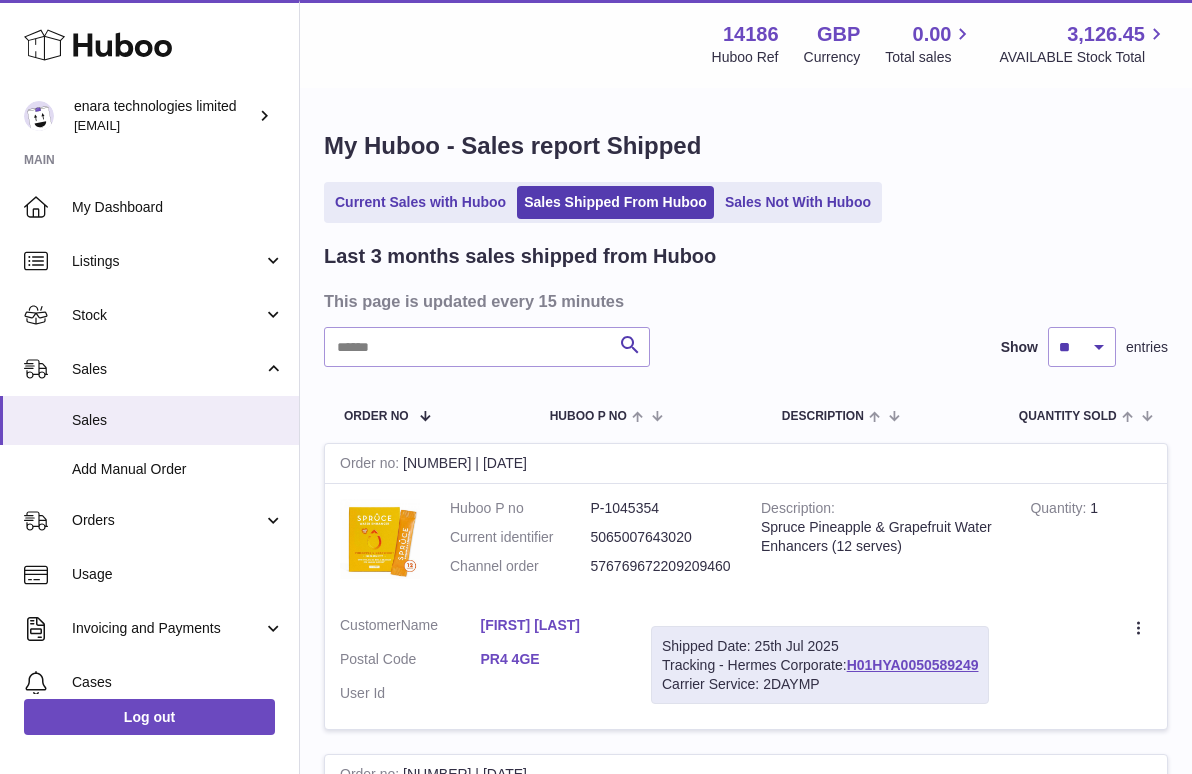 scroll, scrollTop: 0, scrollLeft: 0, axis: both 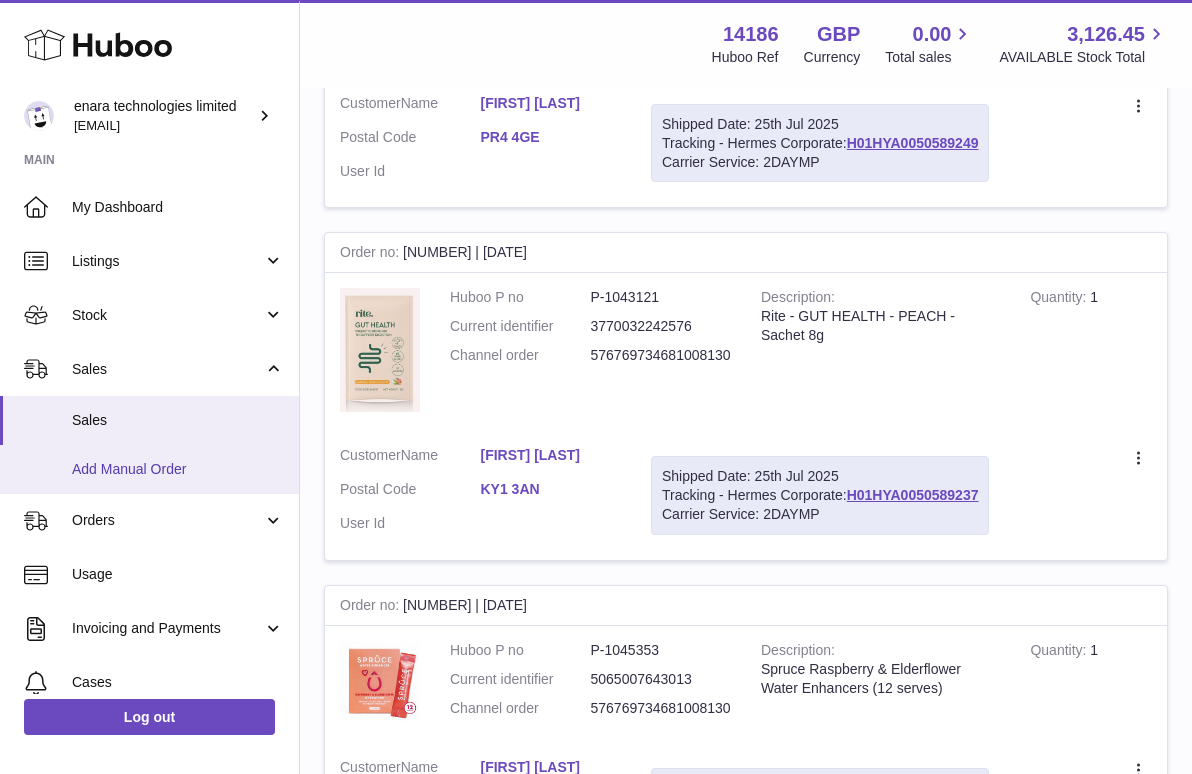 click on "Add Manual Order" at bounding box center [178, 469] 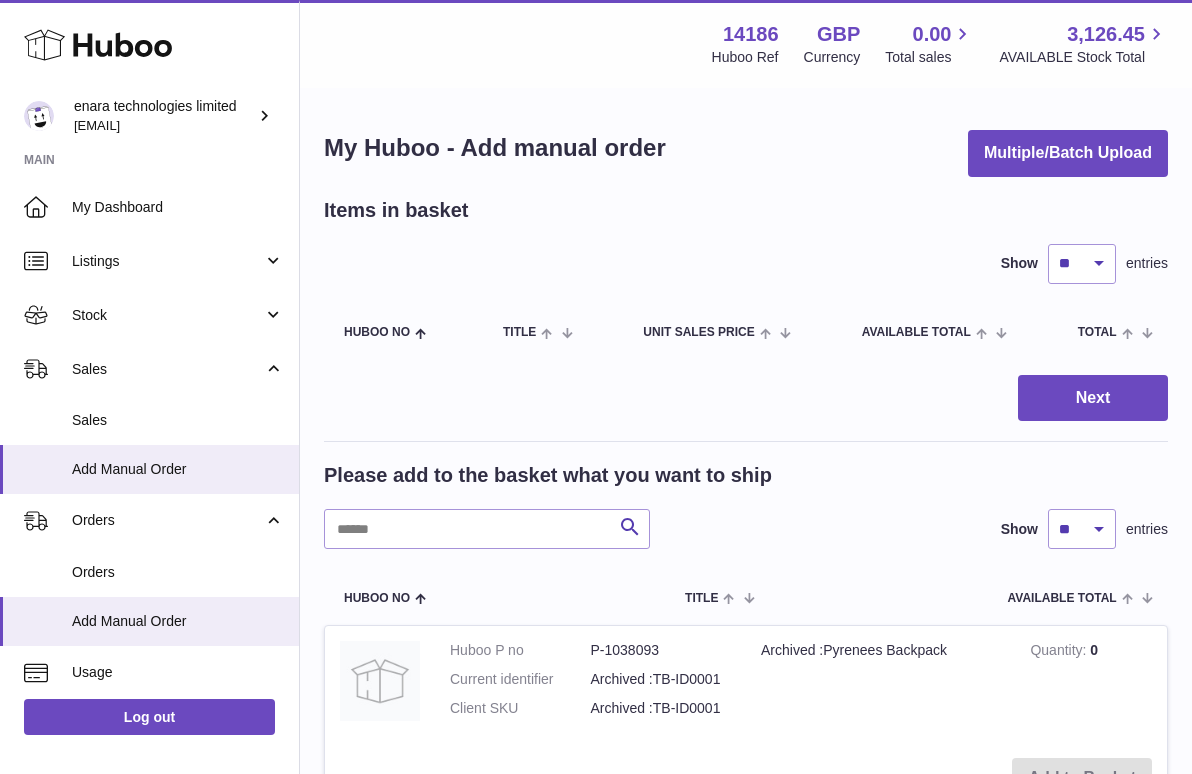scroll, scrollTop: 0, scrollLeft: 0, axis: both 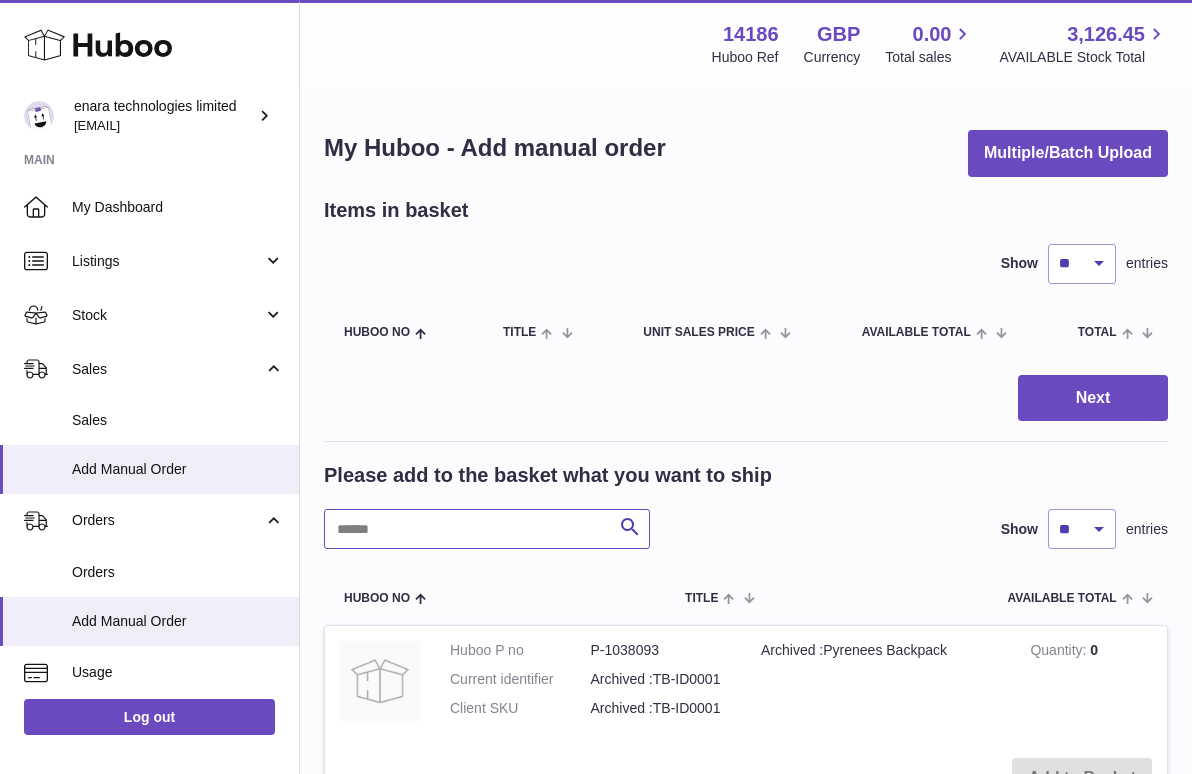 click at bounding box center (487, 529) 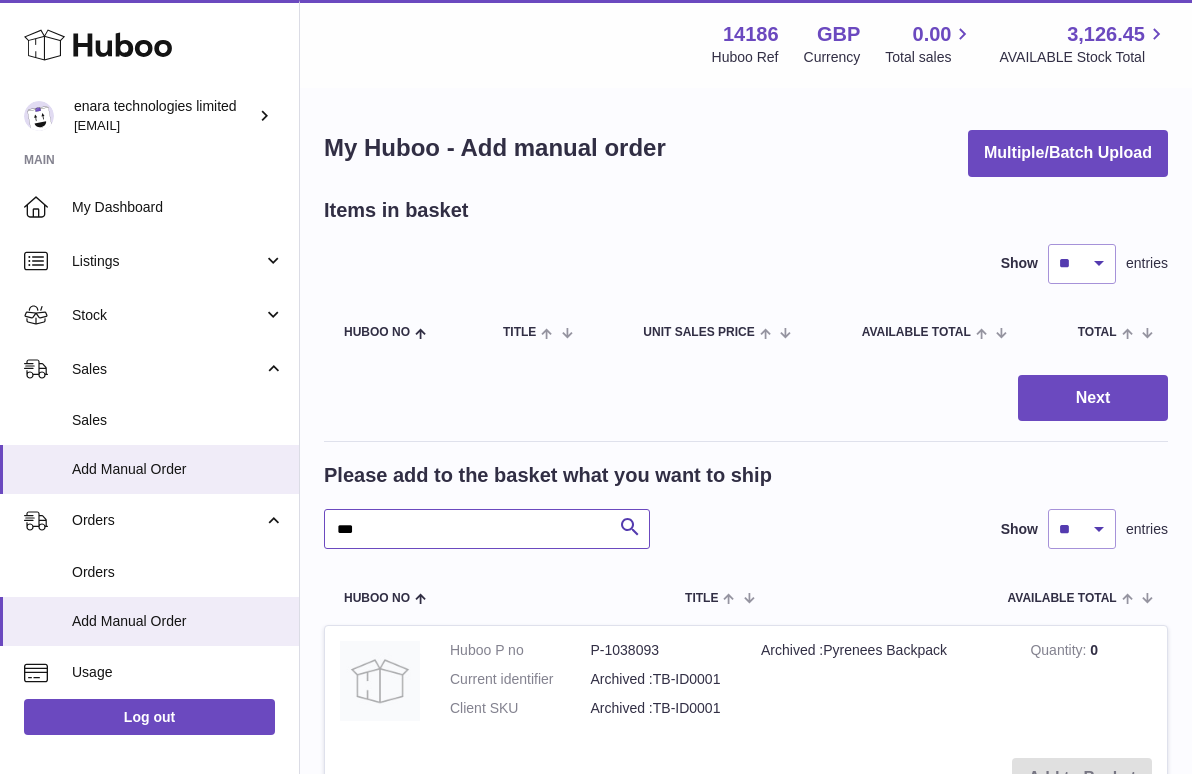 type on "***" 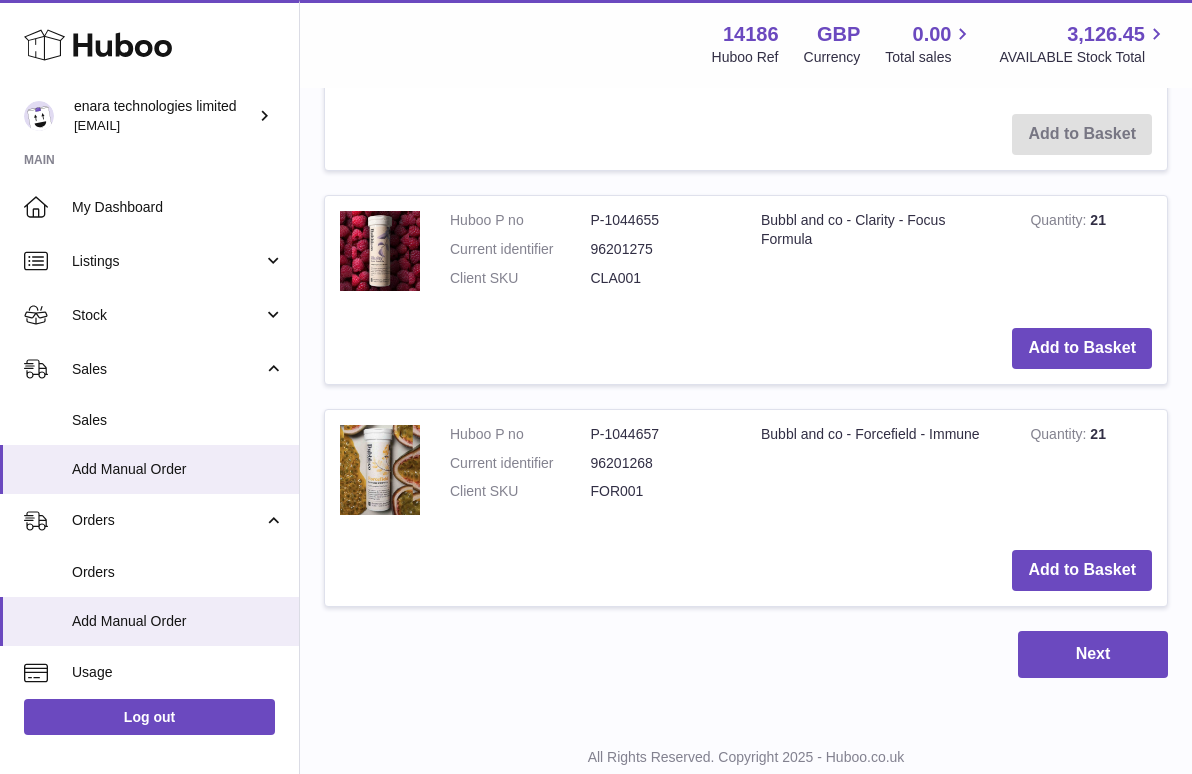 scroll, scrollTop: 861, scrollLeft: 0, axis: vertical 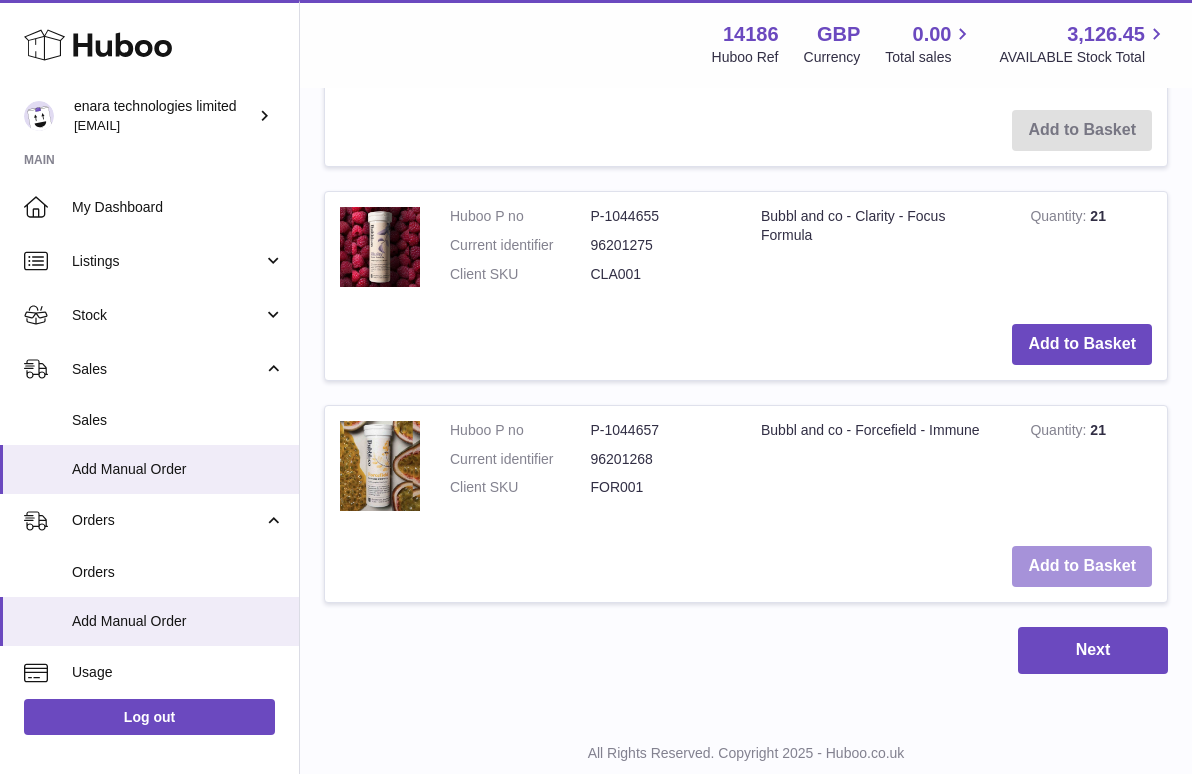 click on "Add to Basket" at bounding box center [1082, 566] 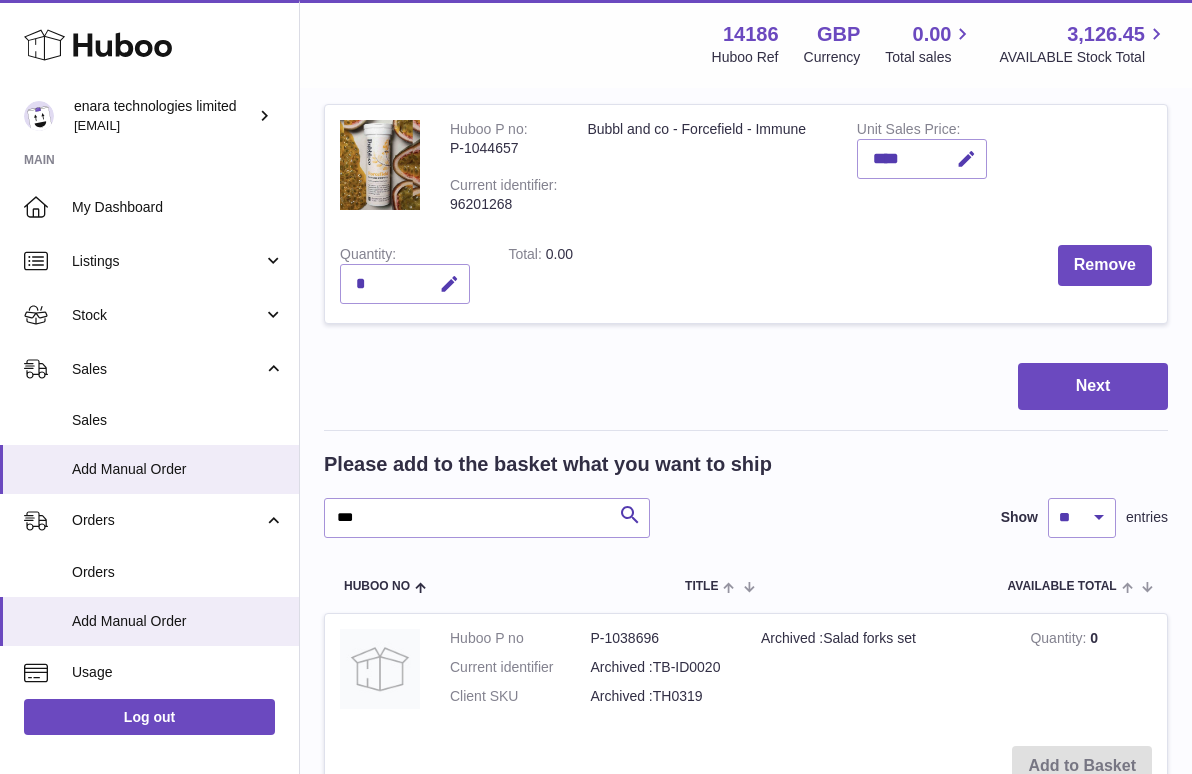 scroll, scrollTop: 273, scrollLeft: 0, axis: vertical 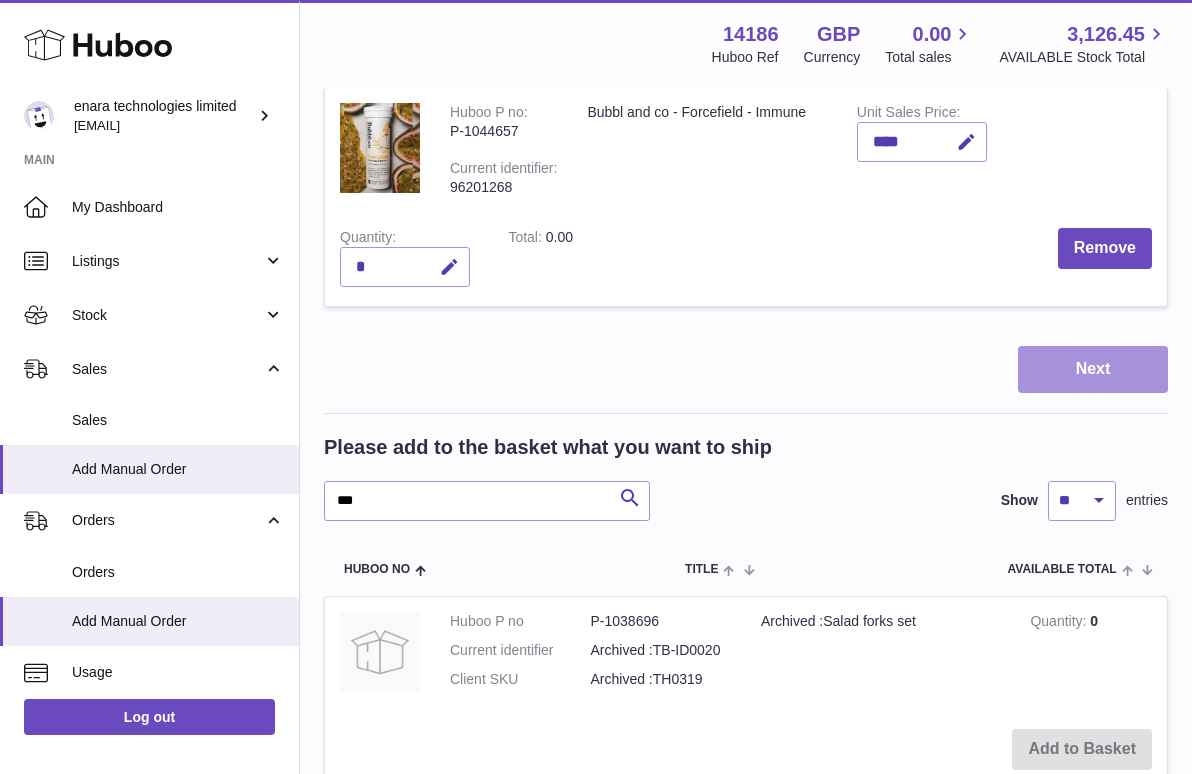 click on "Next" at bounding box center (1093, 369) 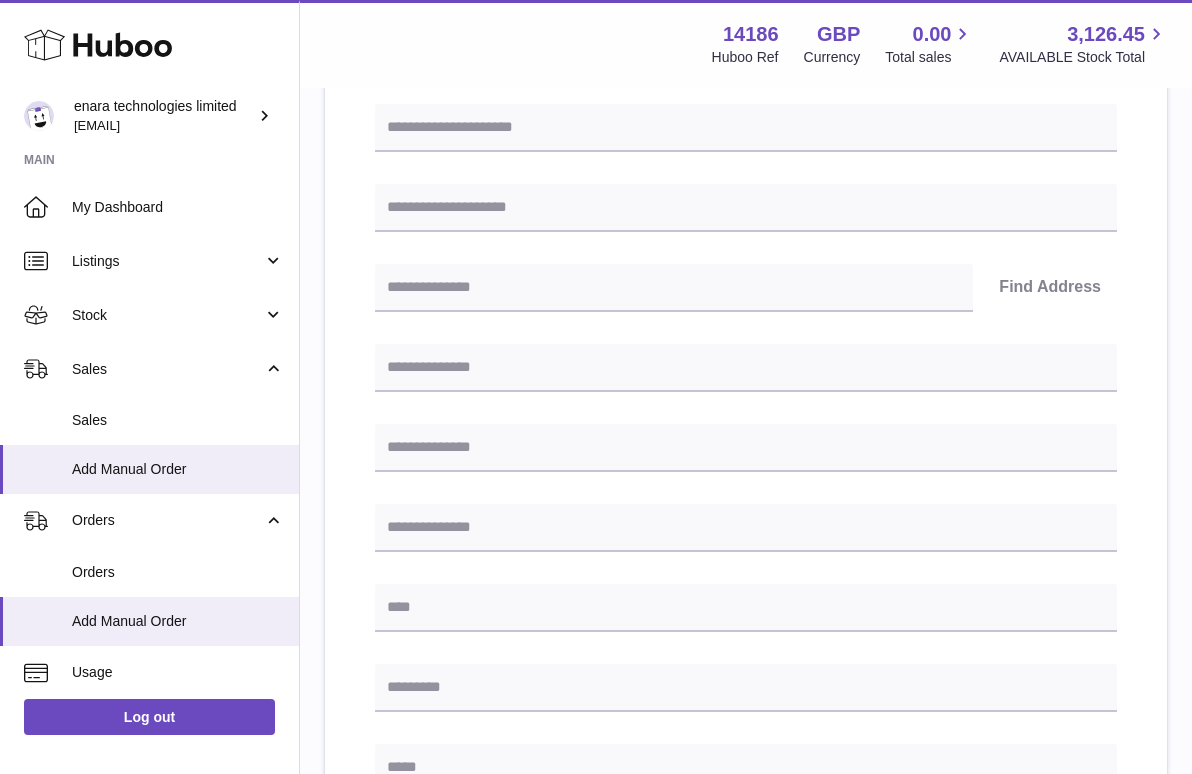 scroll, scrollTop: 0, scrollLeft: 0, axis: both 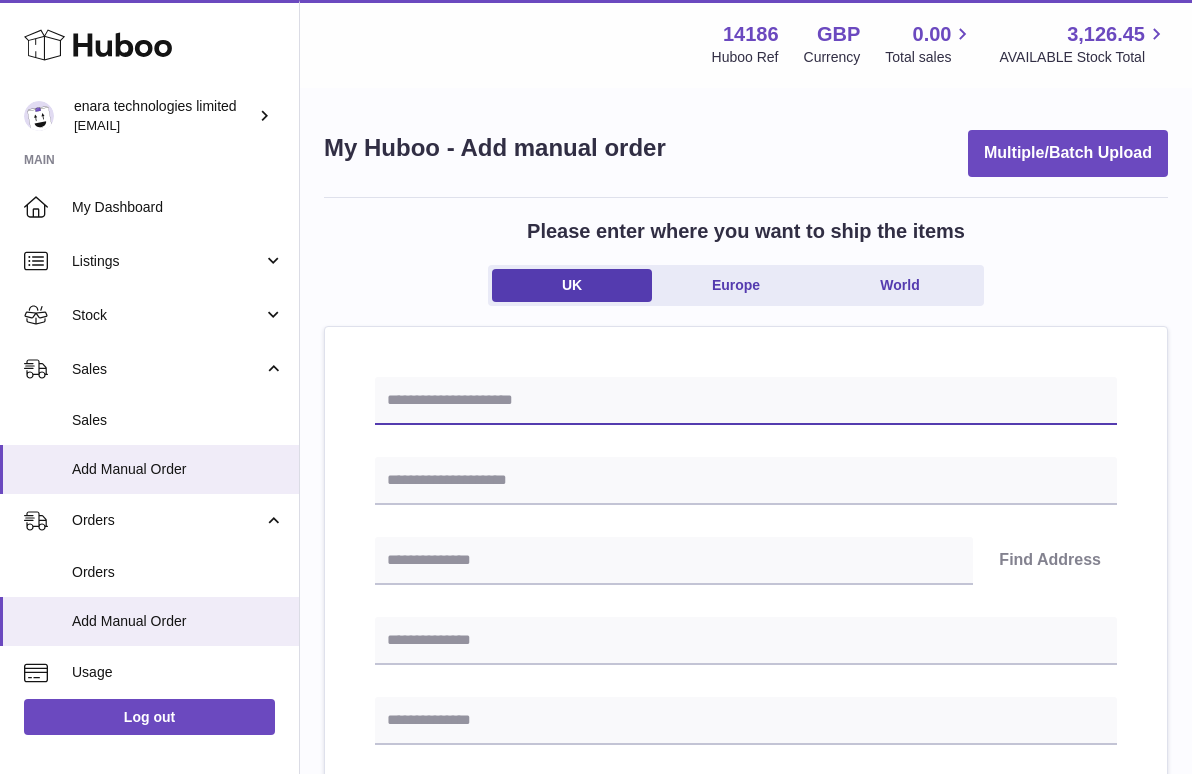 click at bounding box center (746, 401) 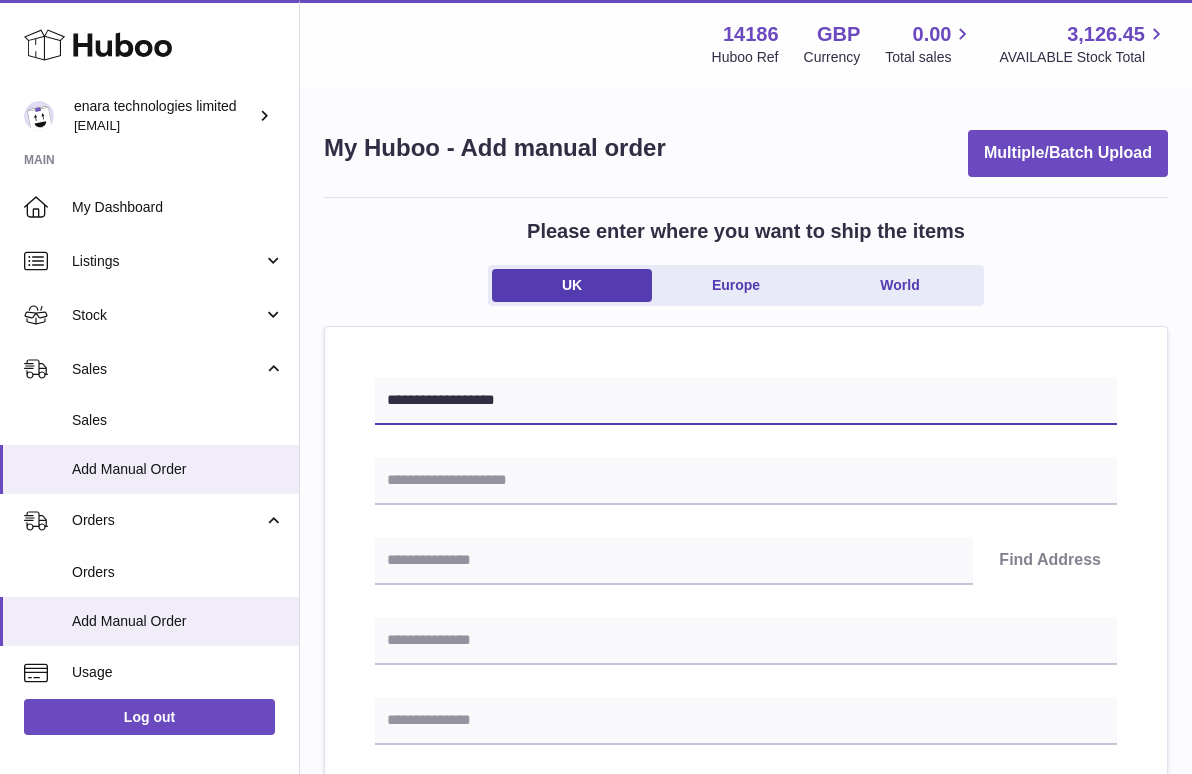 type on "**********" 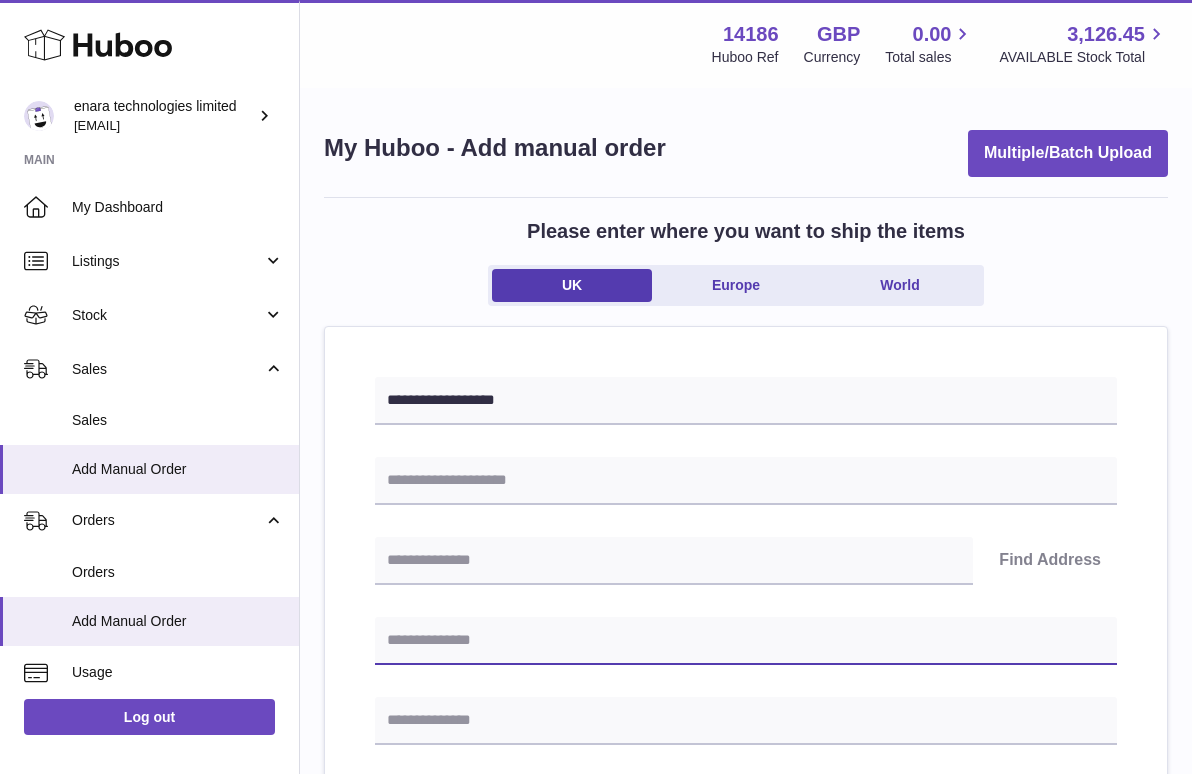 paste on "**********" 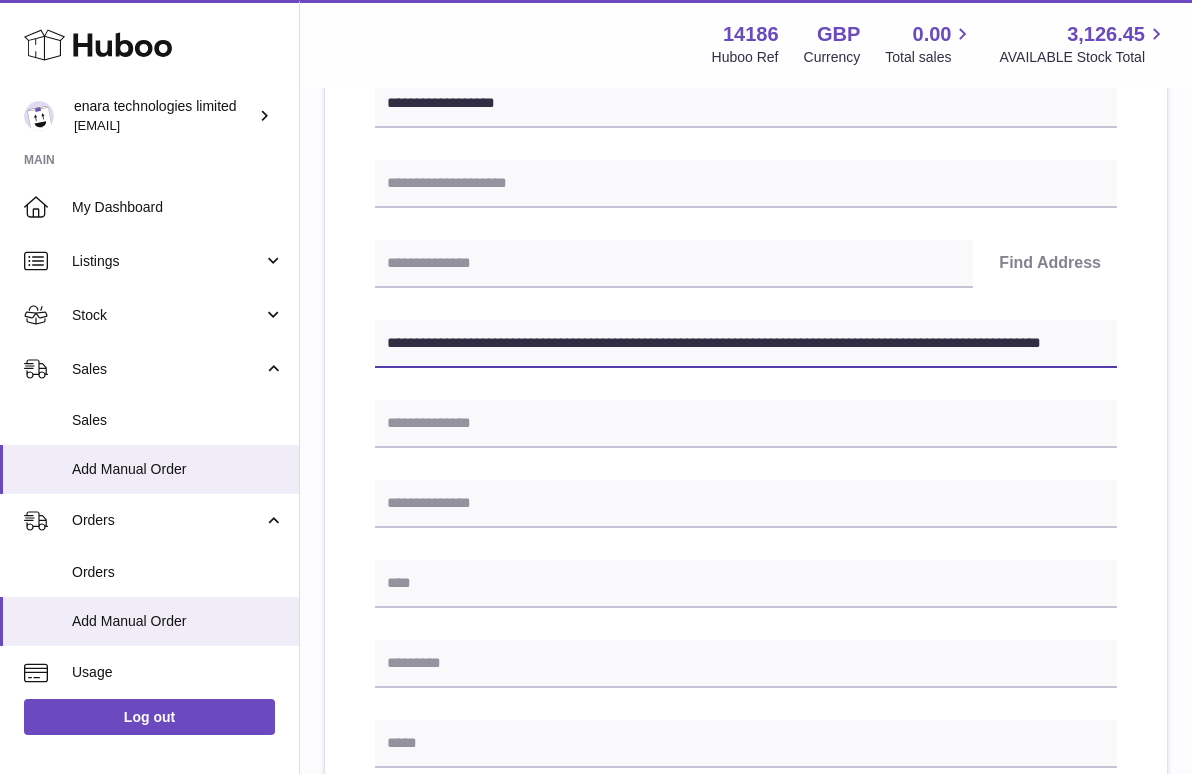scroll, scrollTop: 297, scrollLeft: 0, axis: vertical 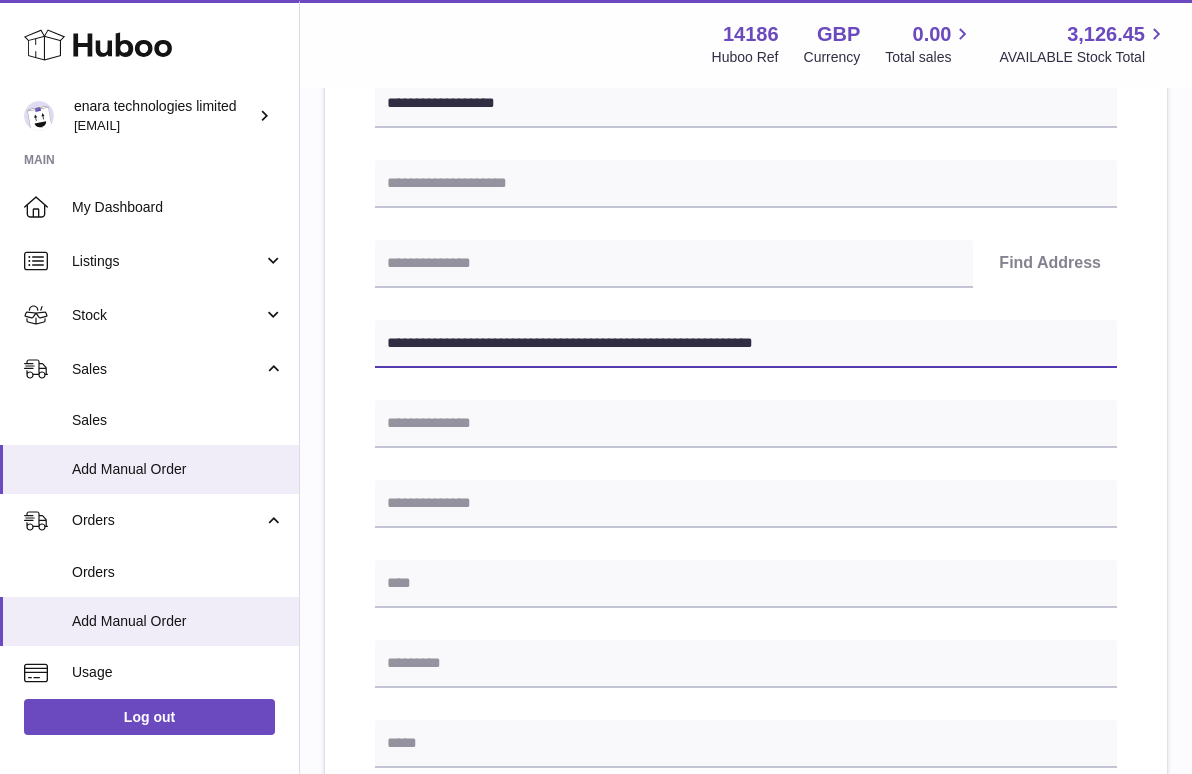 type on "**********" 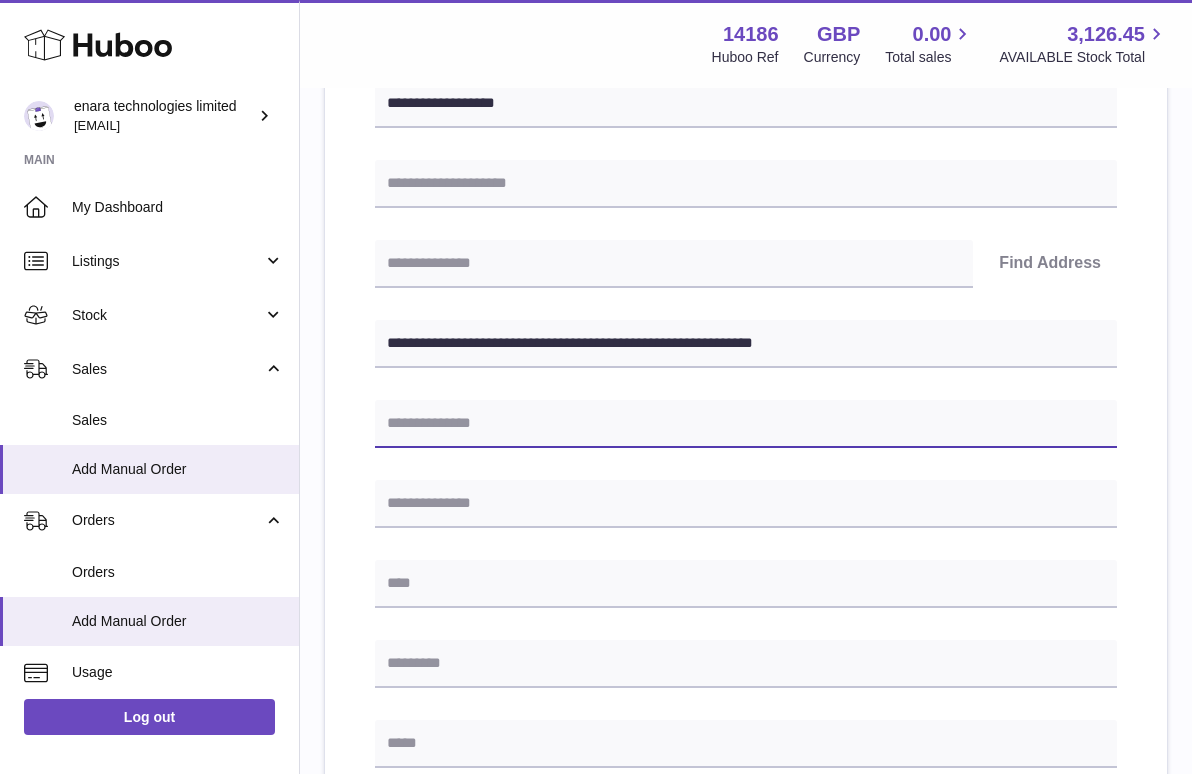 paste on "**********" 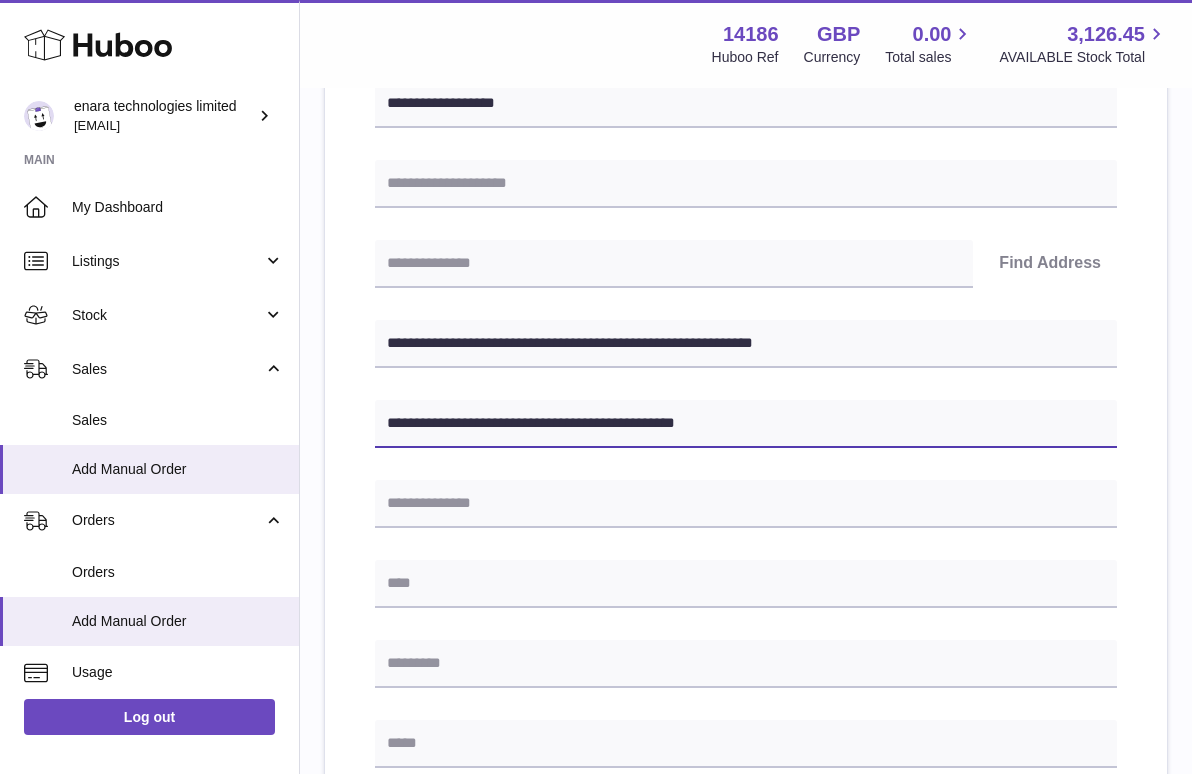 type on "**********" 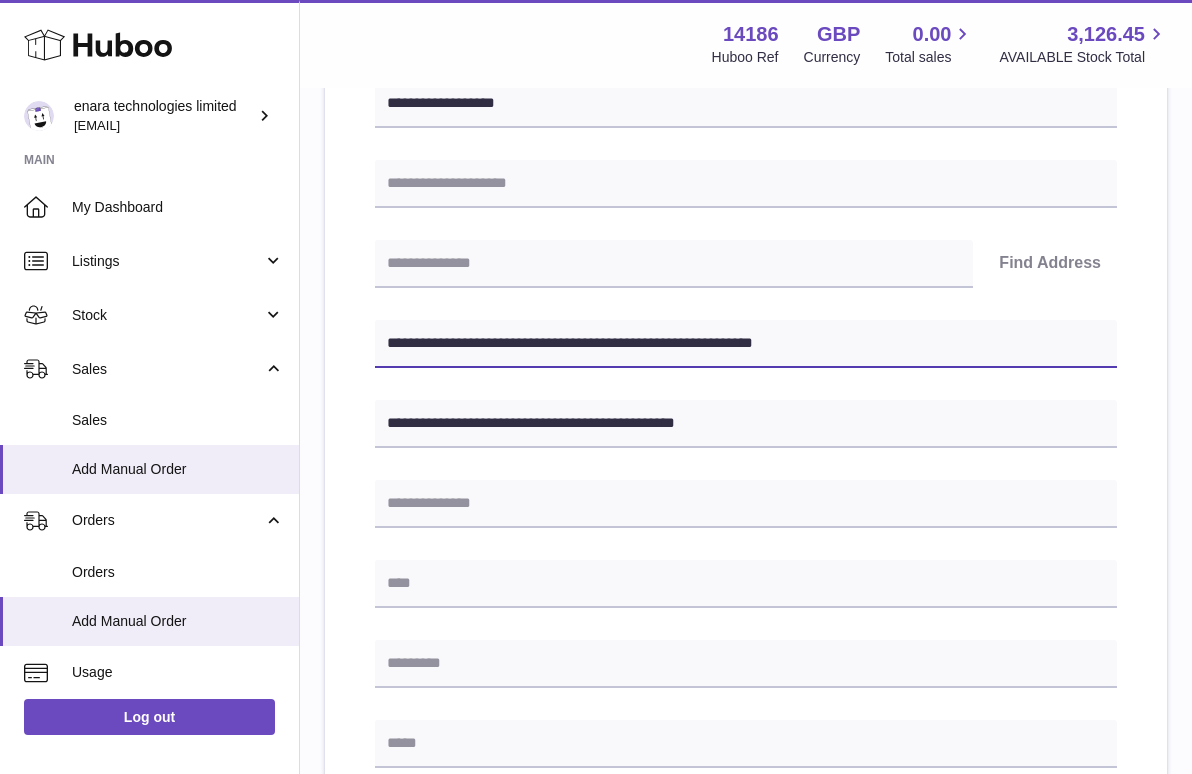 drag, startPoint x: 491, startPoint y: 340, endPoint x: 395, endPoint y: 344, distance: 96.0833 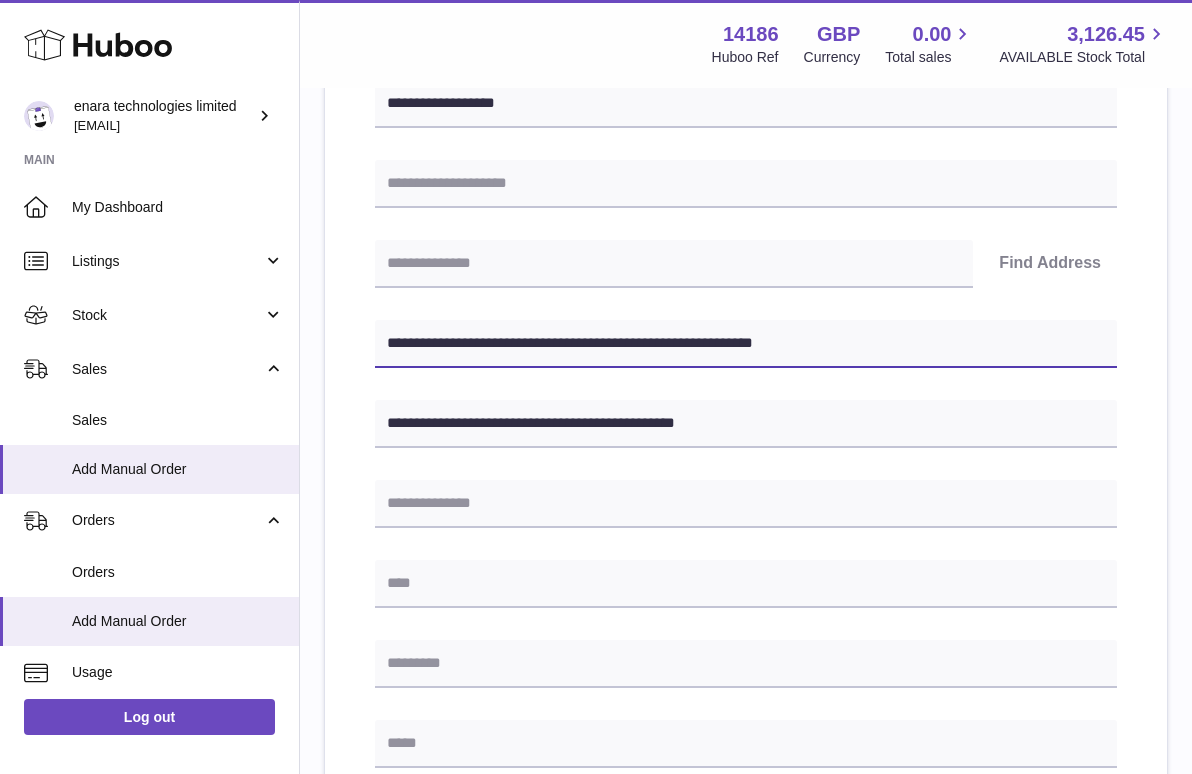 click on "**********" at bounding box center [746, 344] 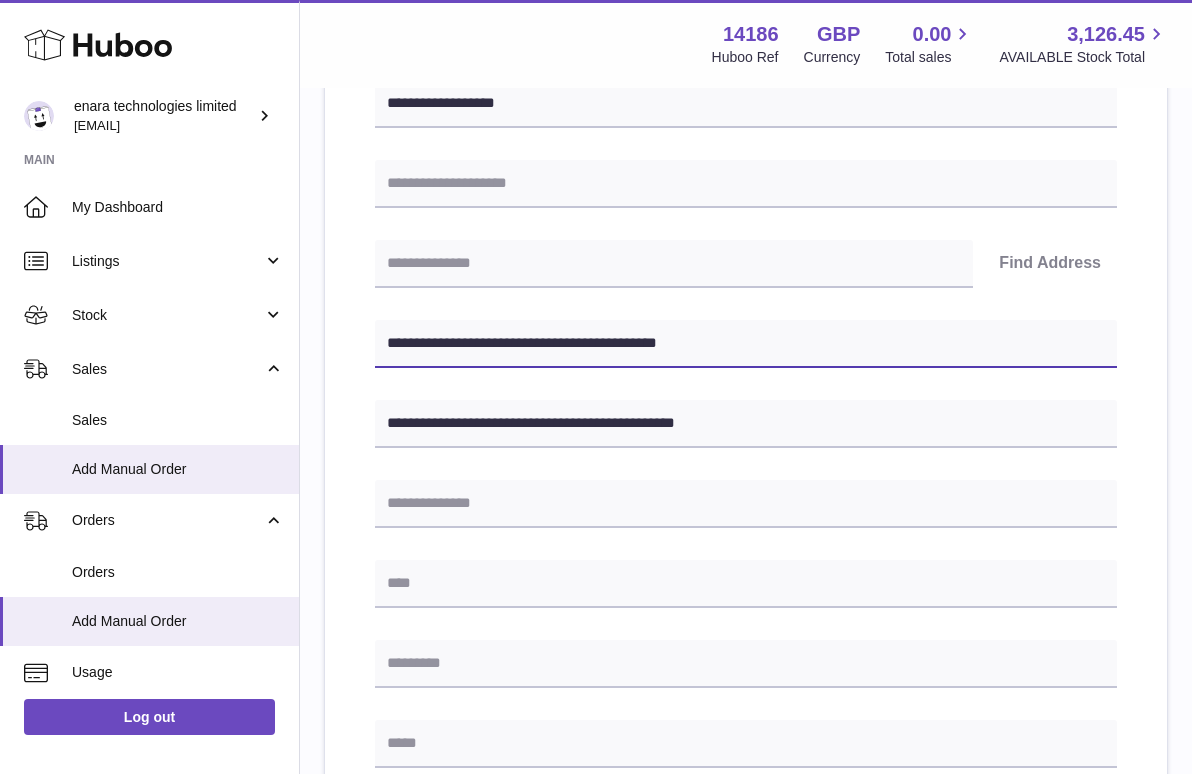 type on "**********" 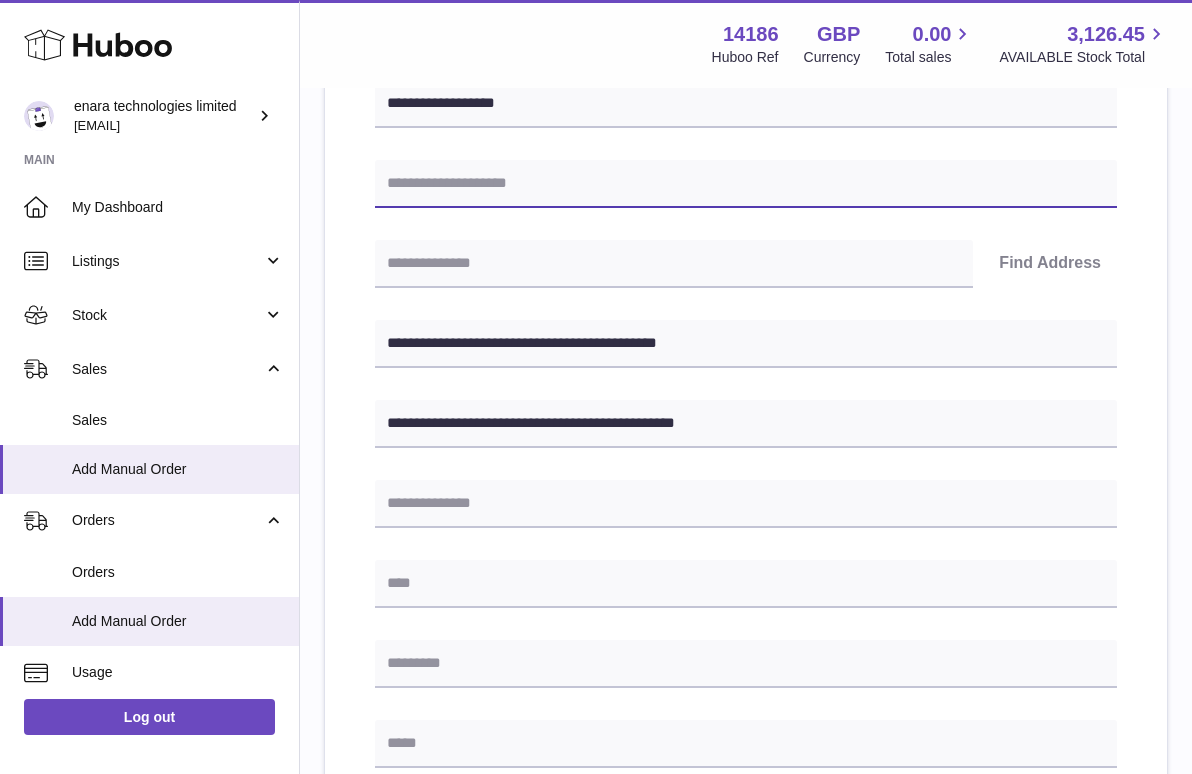 paste on "**********" 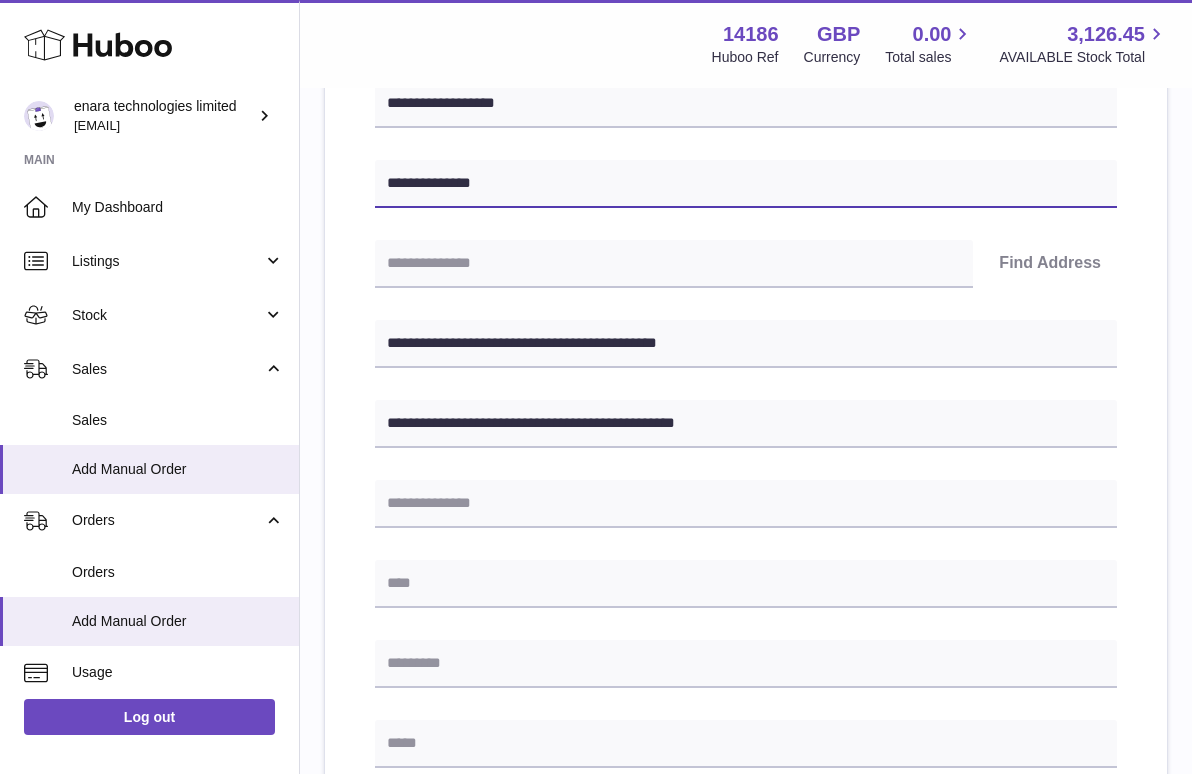 type on "**********" 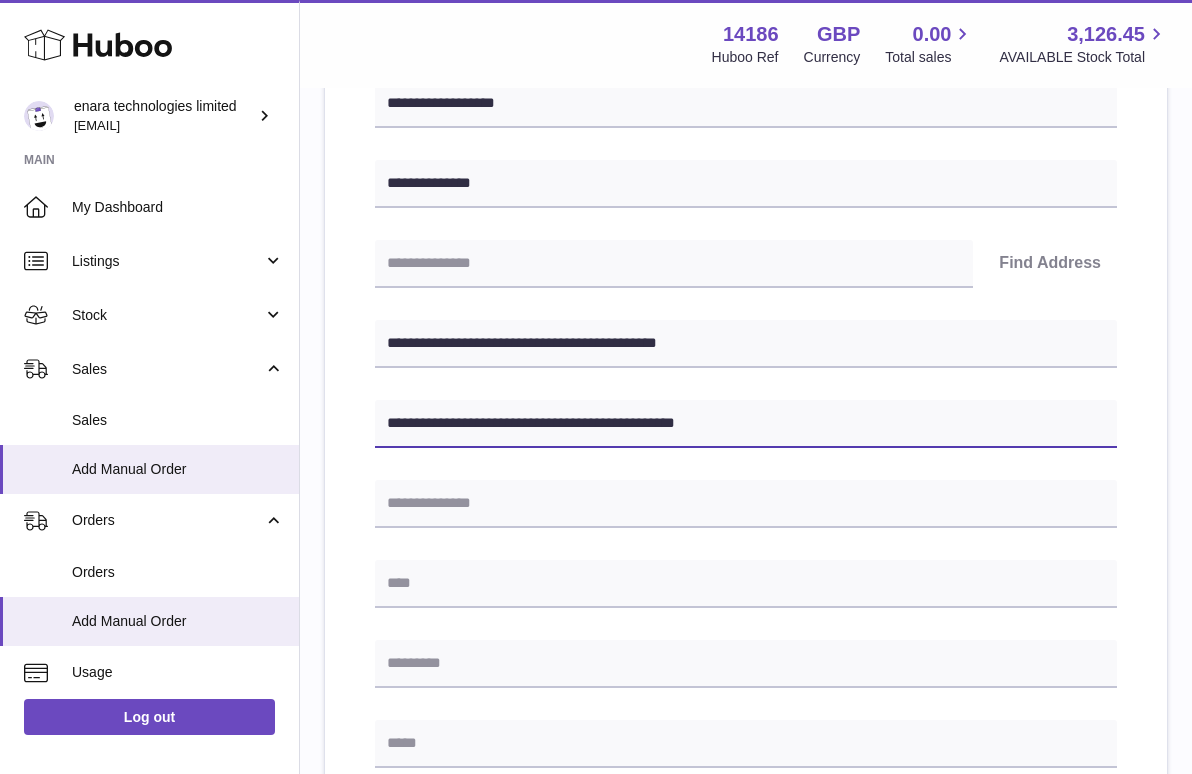 drag, startPoint x: 609, startPoint y: 420, endPoint x: 548, endPoint y: 422, distance: 61.03278 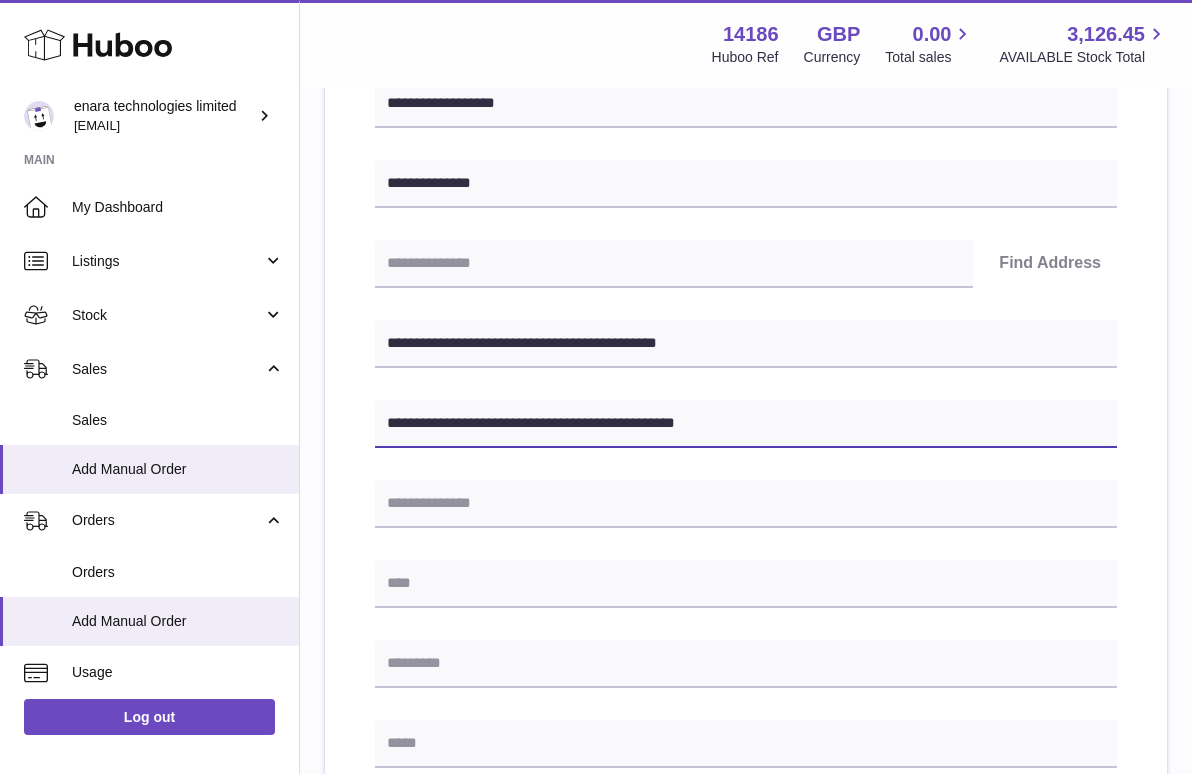 click on "**********" at bounding box center (746, 424) 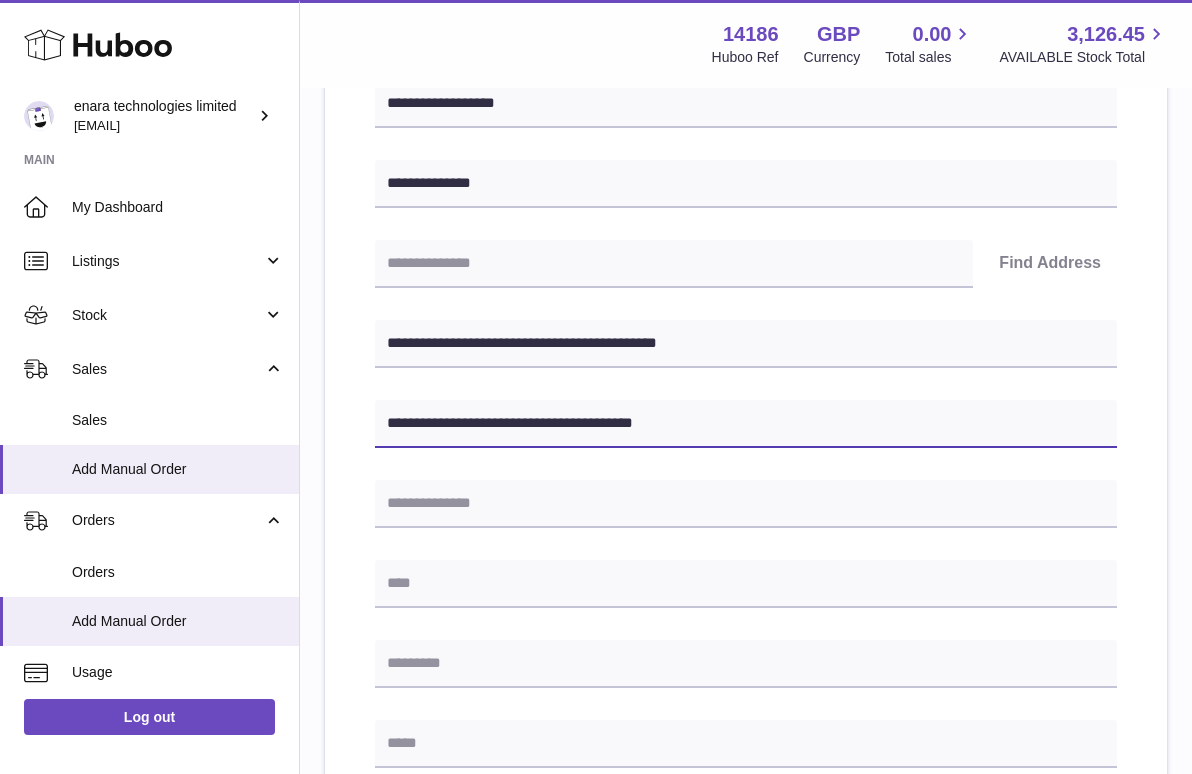 type on "**********" 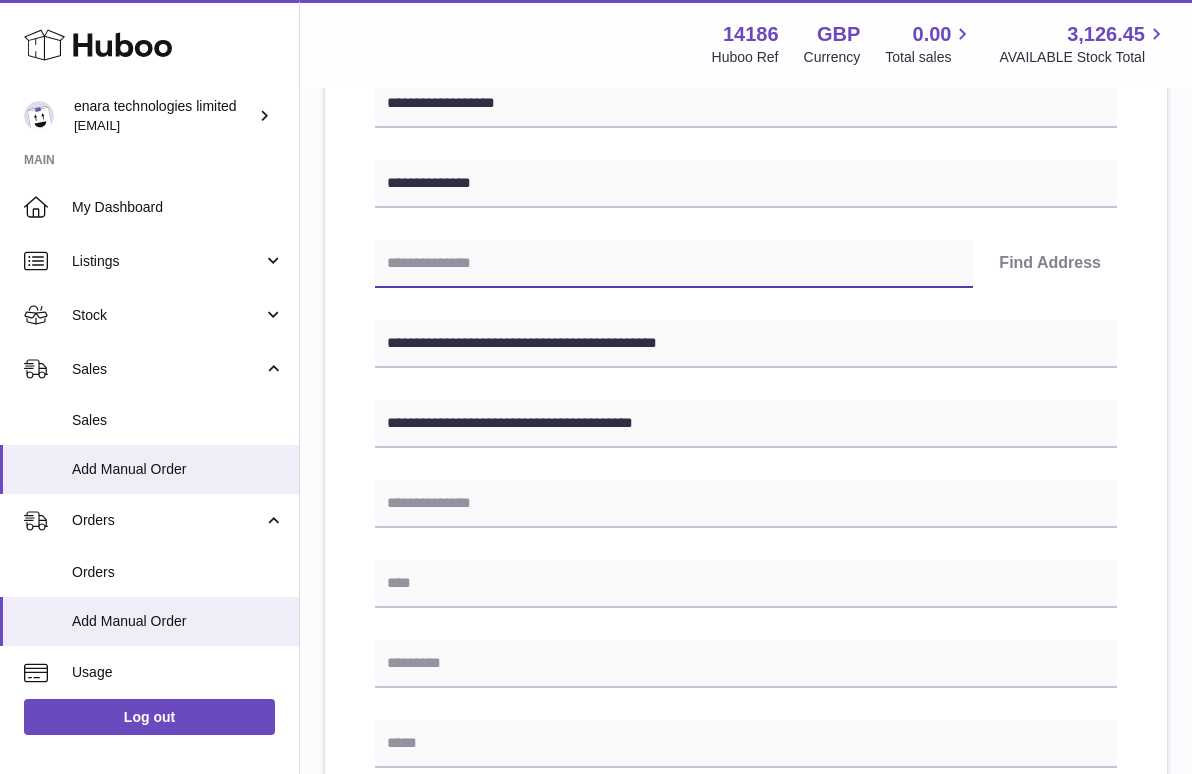 paste on "*******" 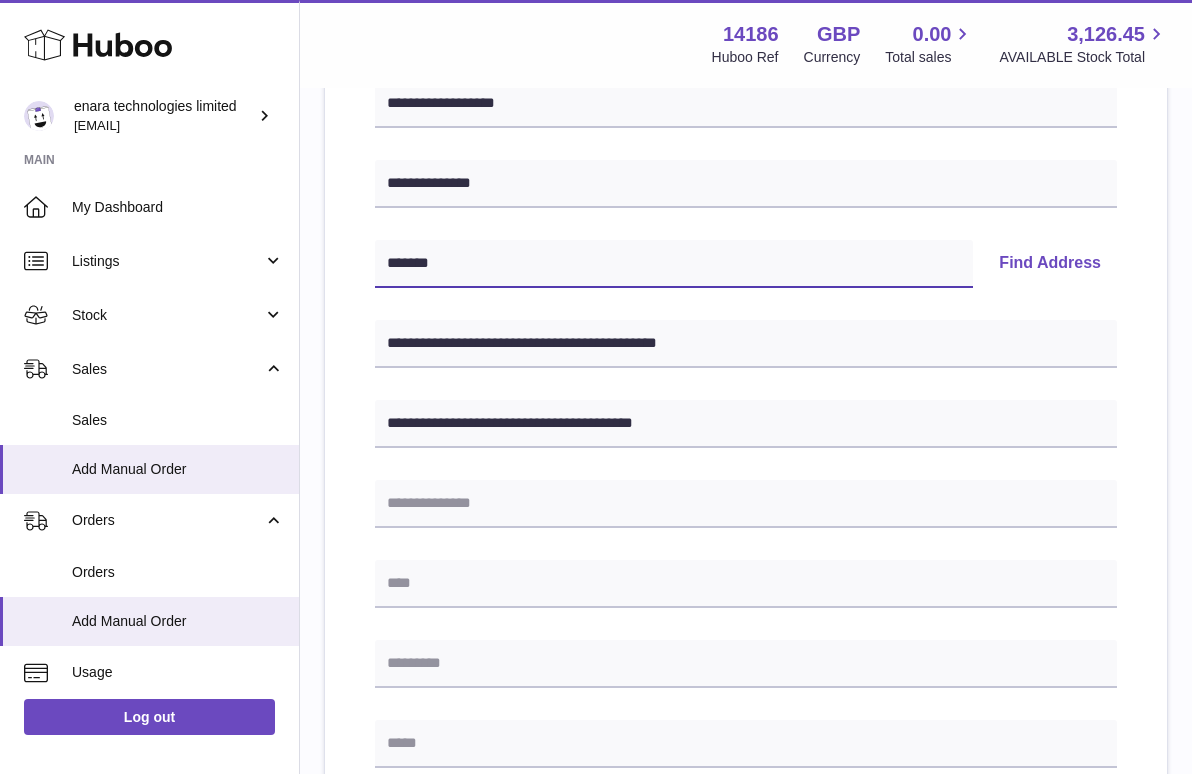 type on "*******" 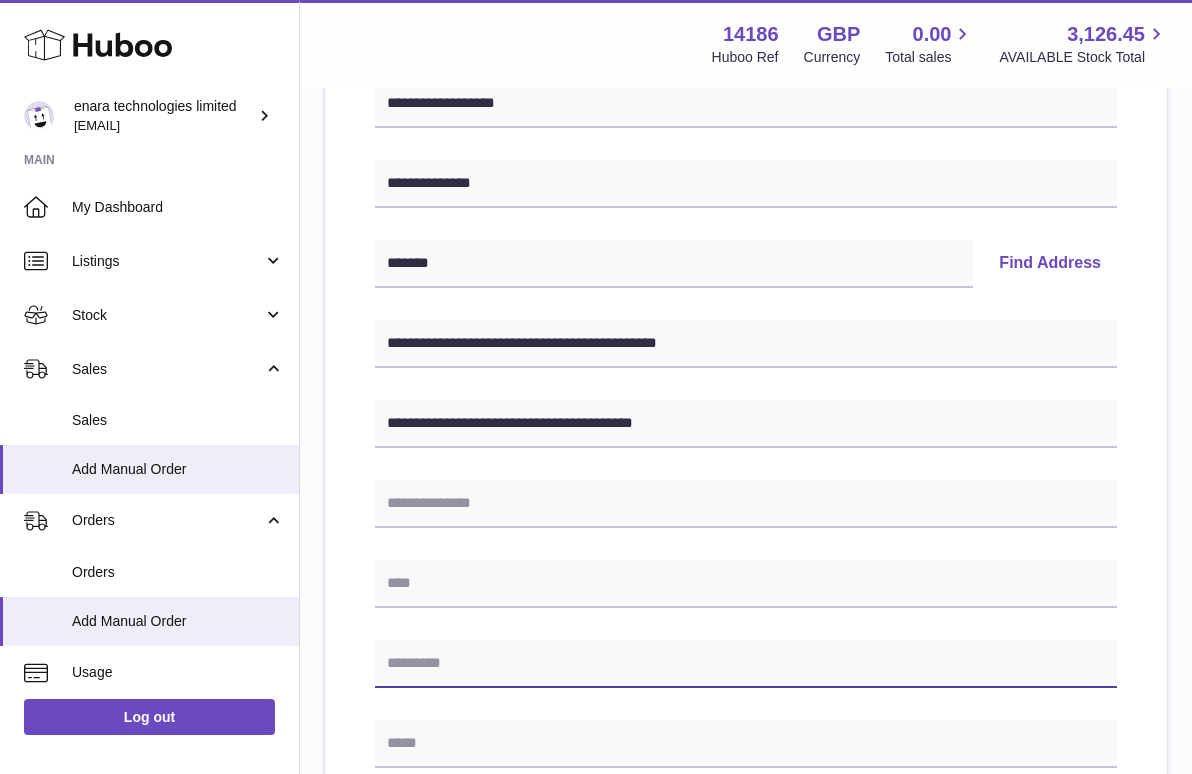 paste on "*******" 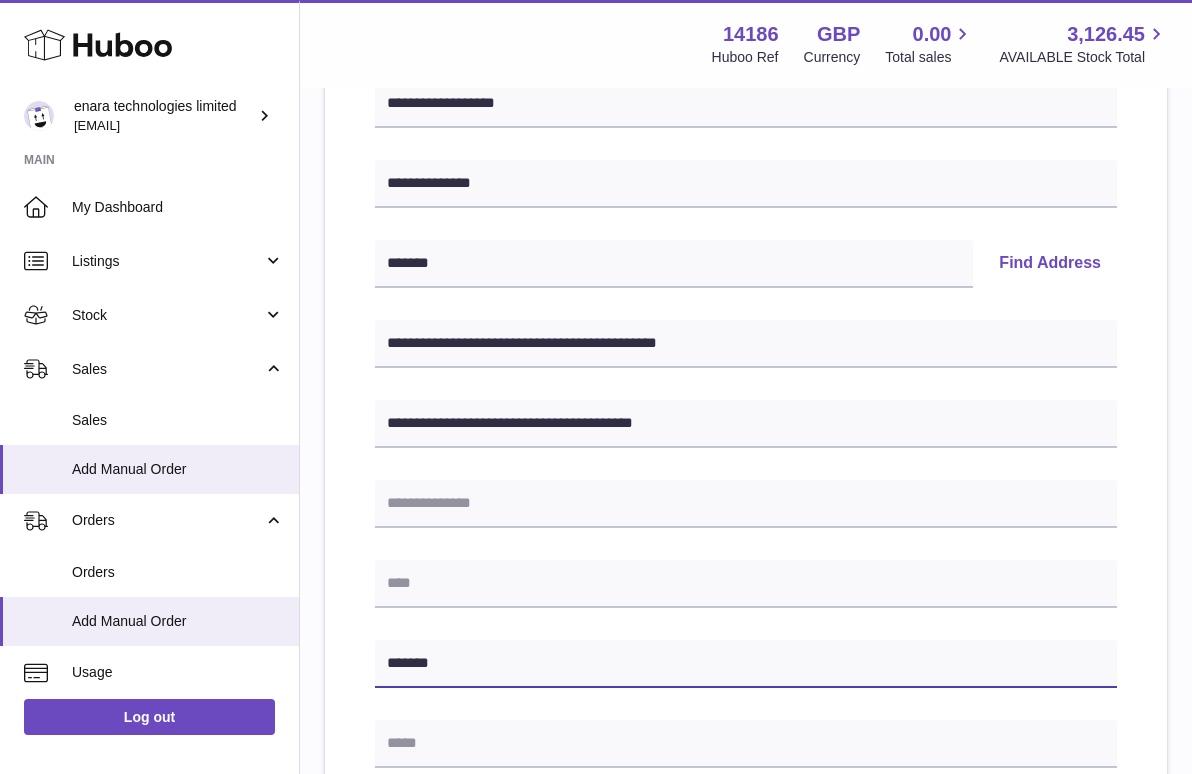 type on "*******" 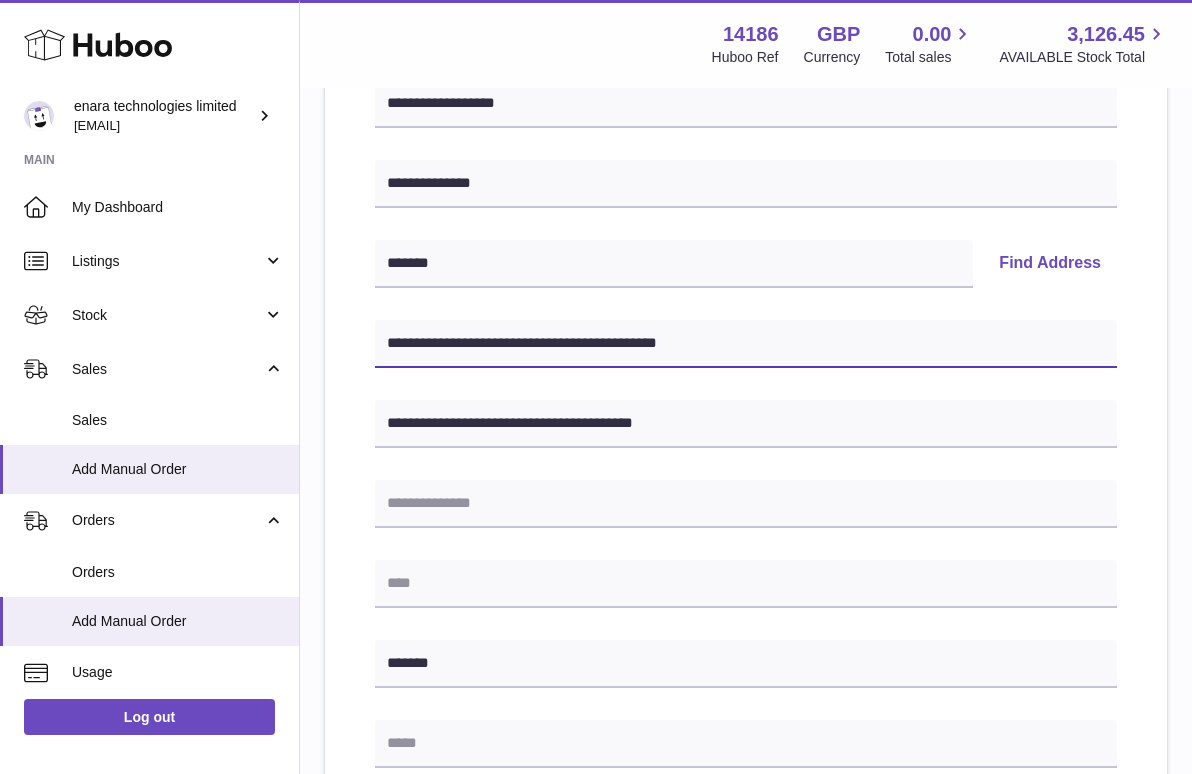 drag, startPoint x: 505, startPoint y: 343, endPoint x: 296, endPoint y: 324, distance: 209.86186 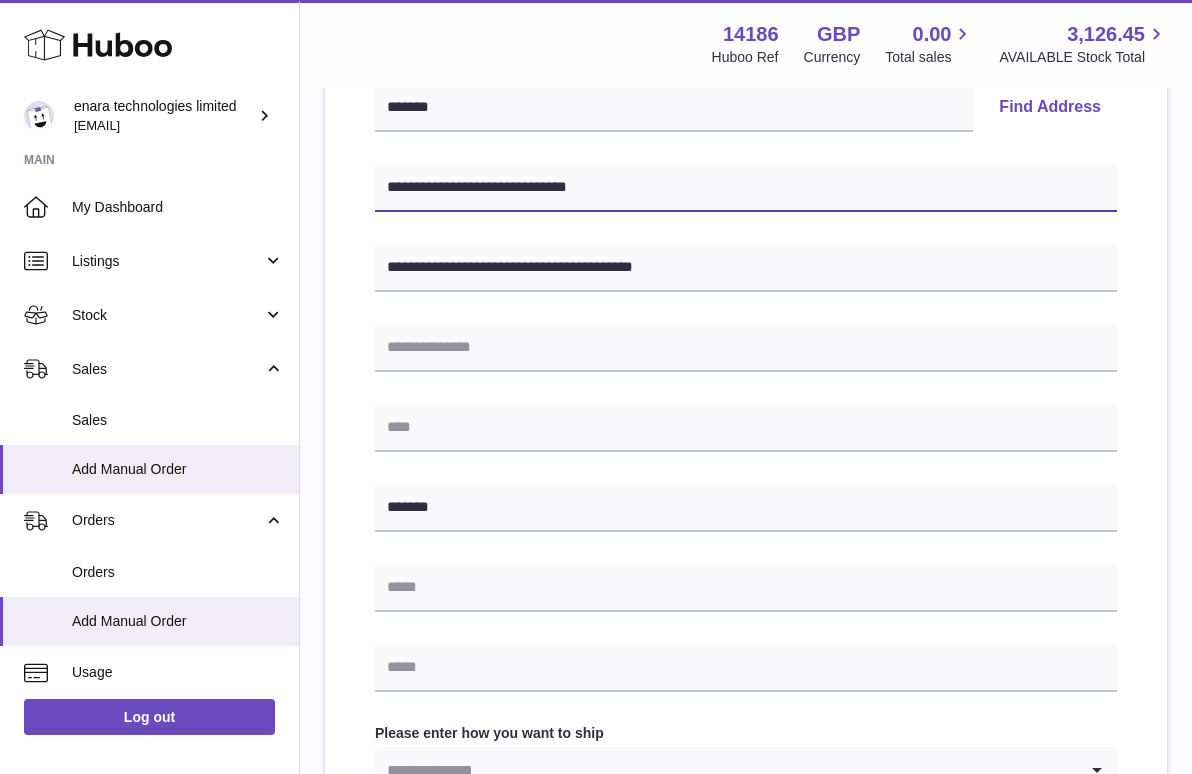 scroll, scrollTop: 460, scrollLeft: 0, axis: vertical 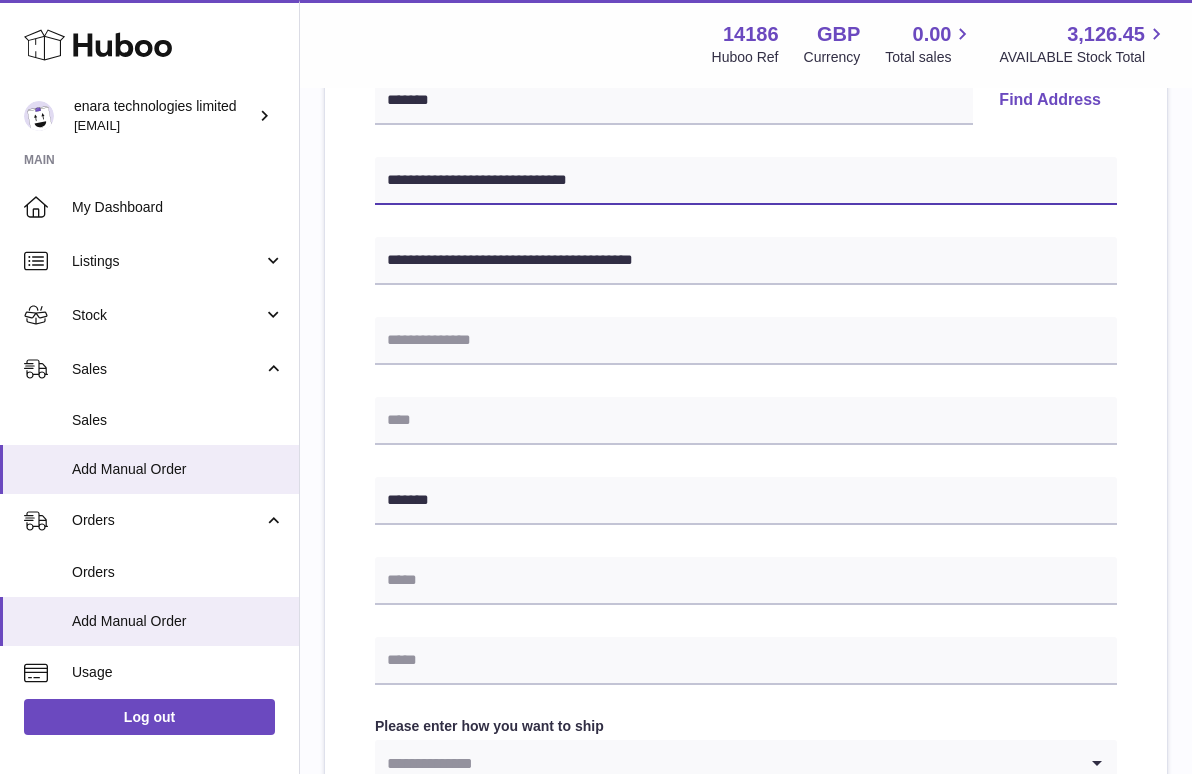type on "**********" 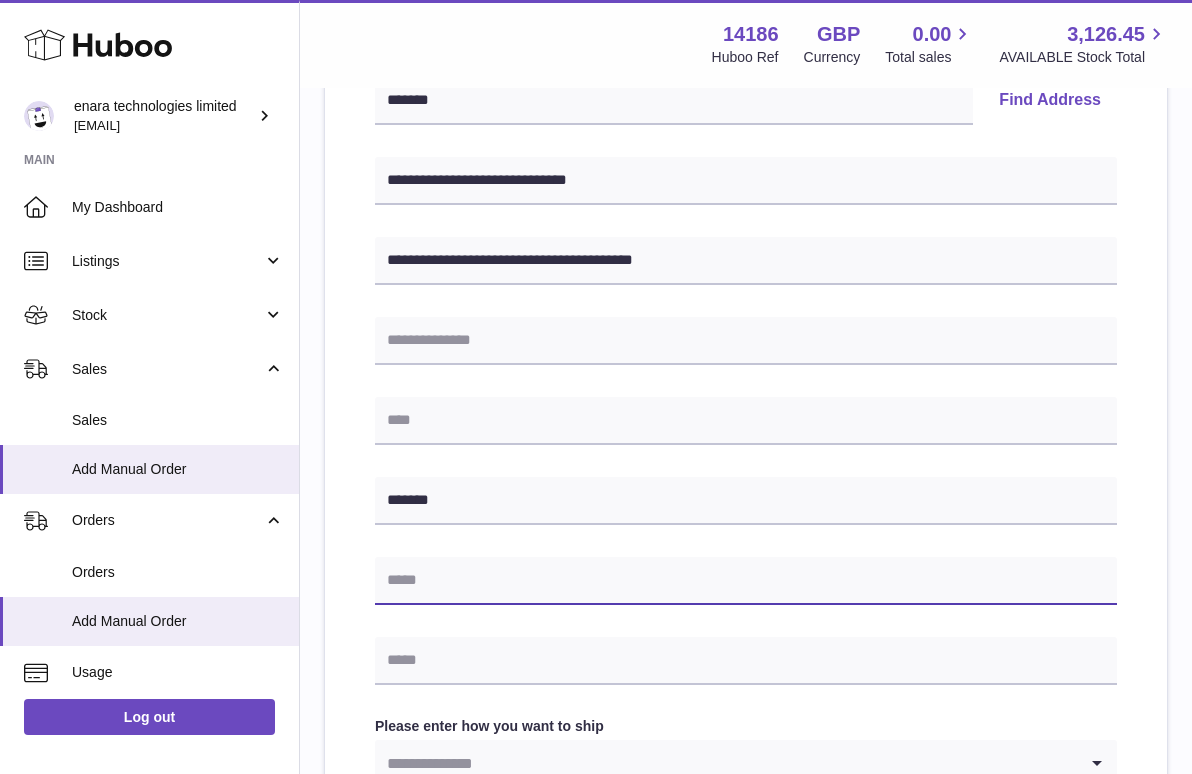 paste on "**********" 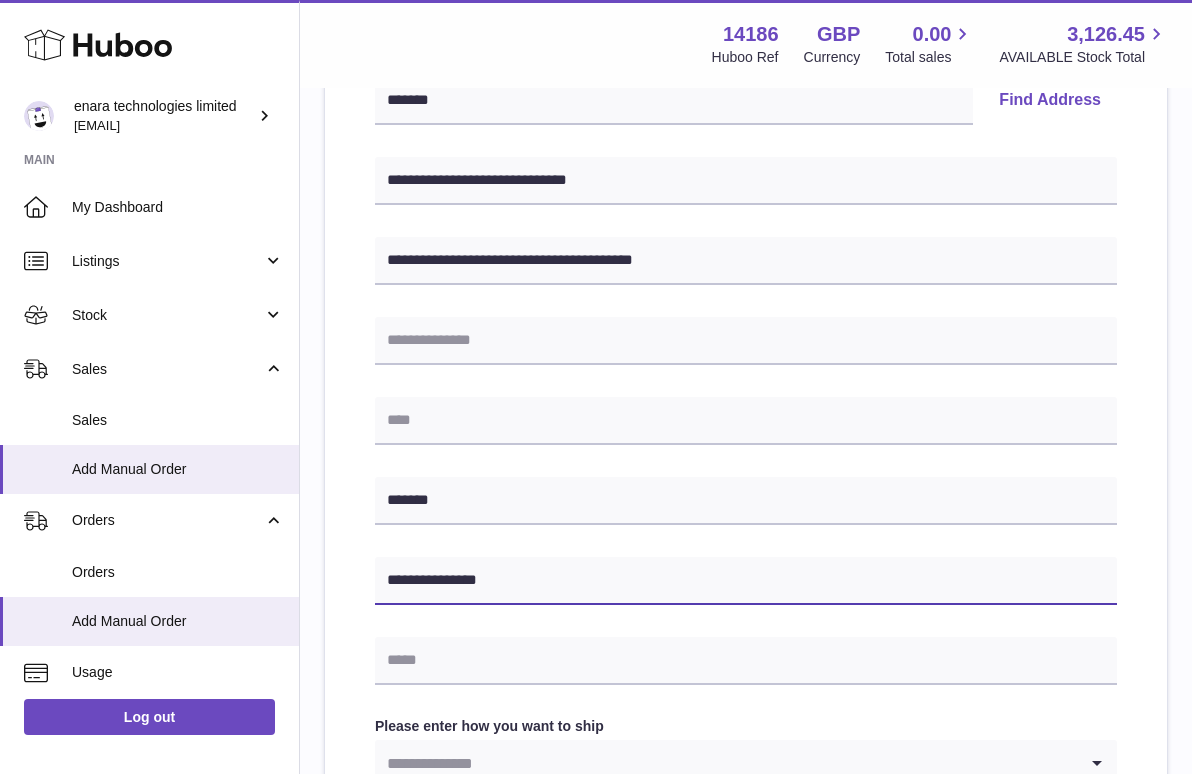 type on "**********" 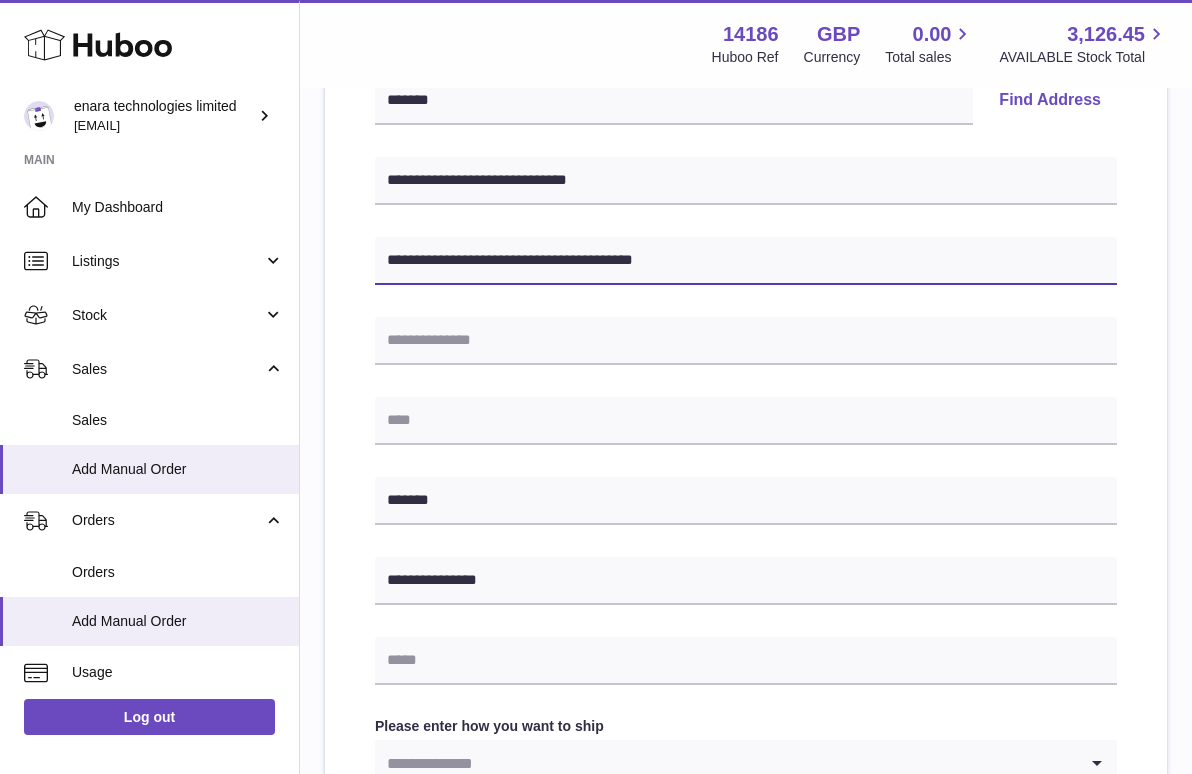 drag, startPoint x: 555, startPoint y: 259, endPoint x: 923, endPoint y: 314, distance: 372.08734 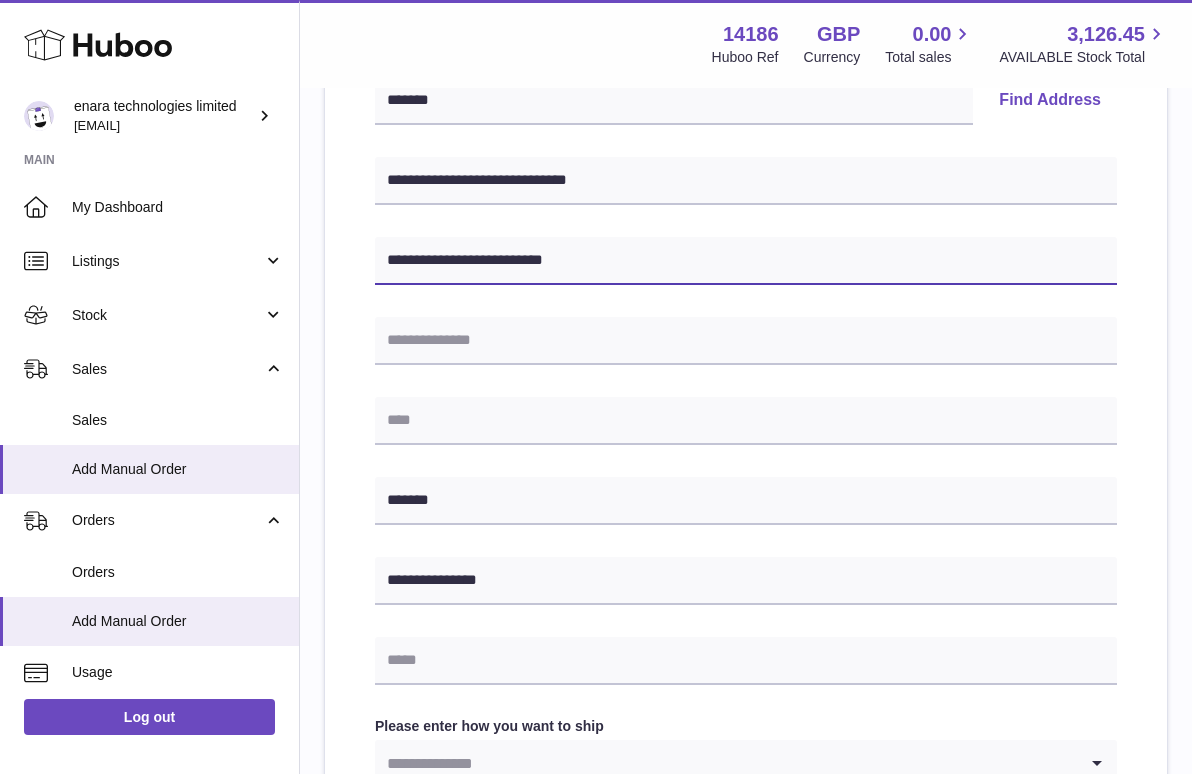 type on "**********" 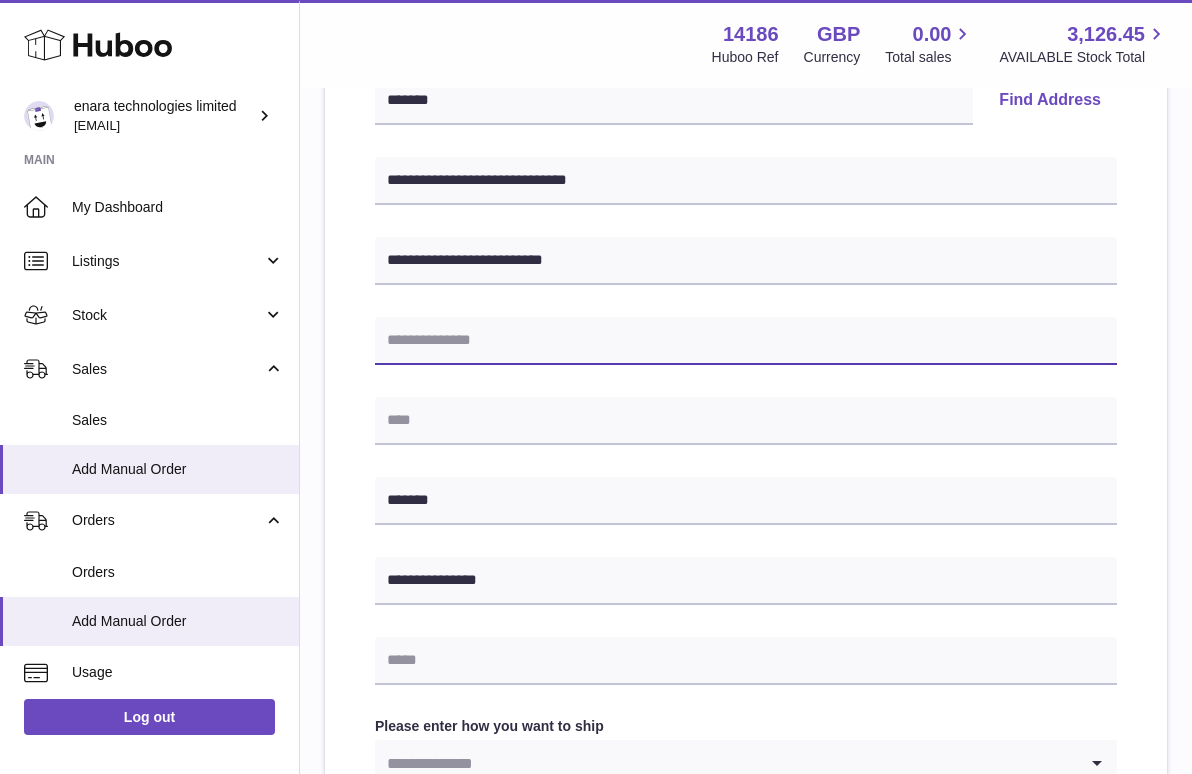 paste on "**********" 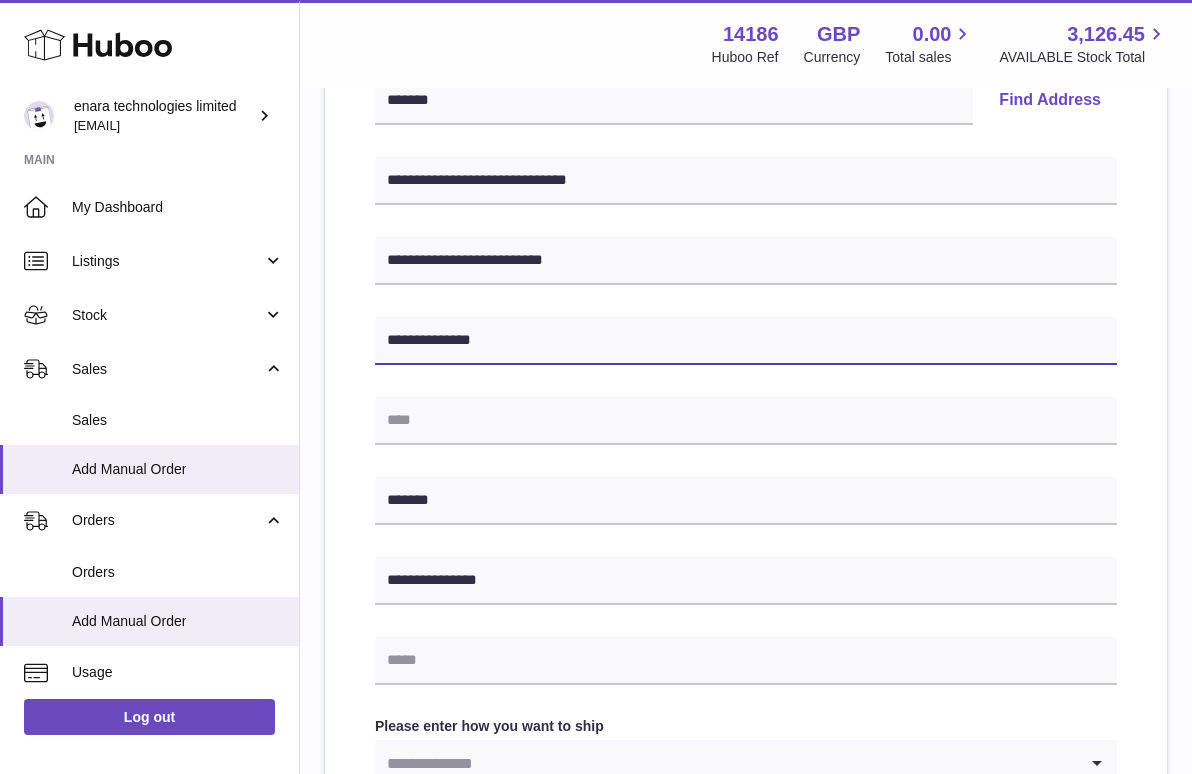 type on "**********" 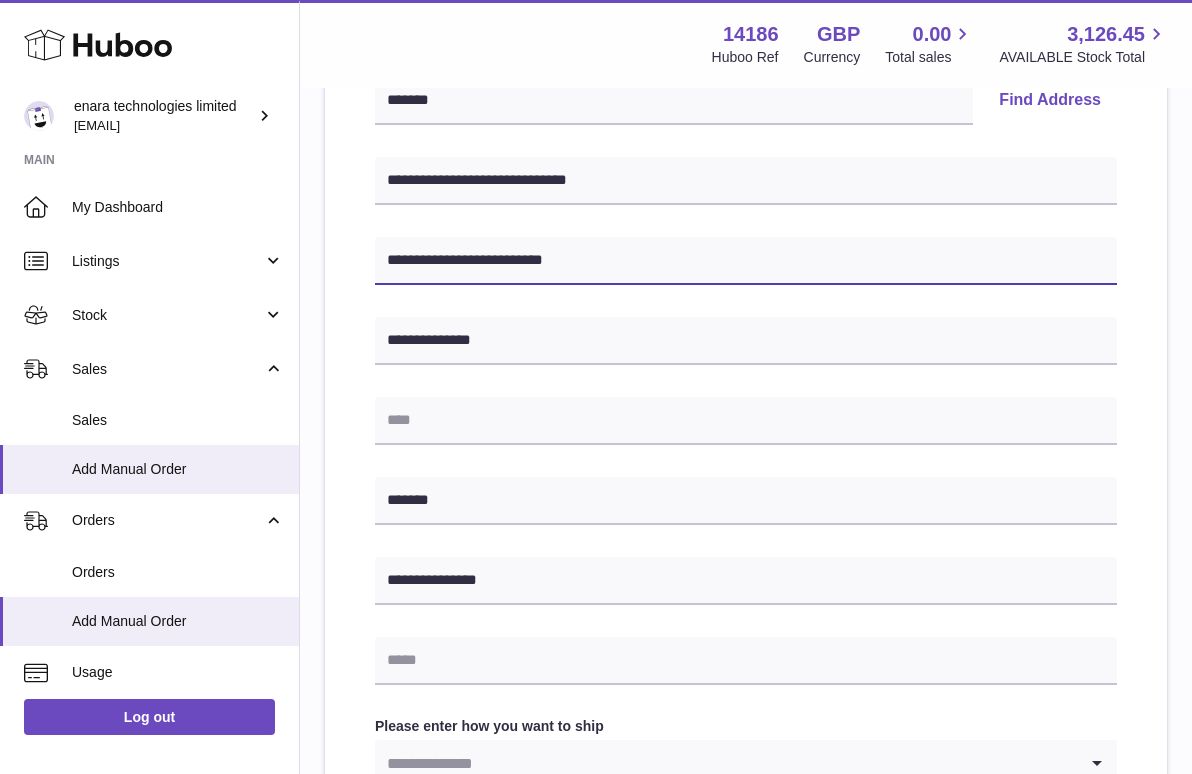 click on "**********" at bounding box center [746, 261] 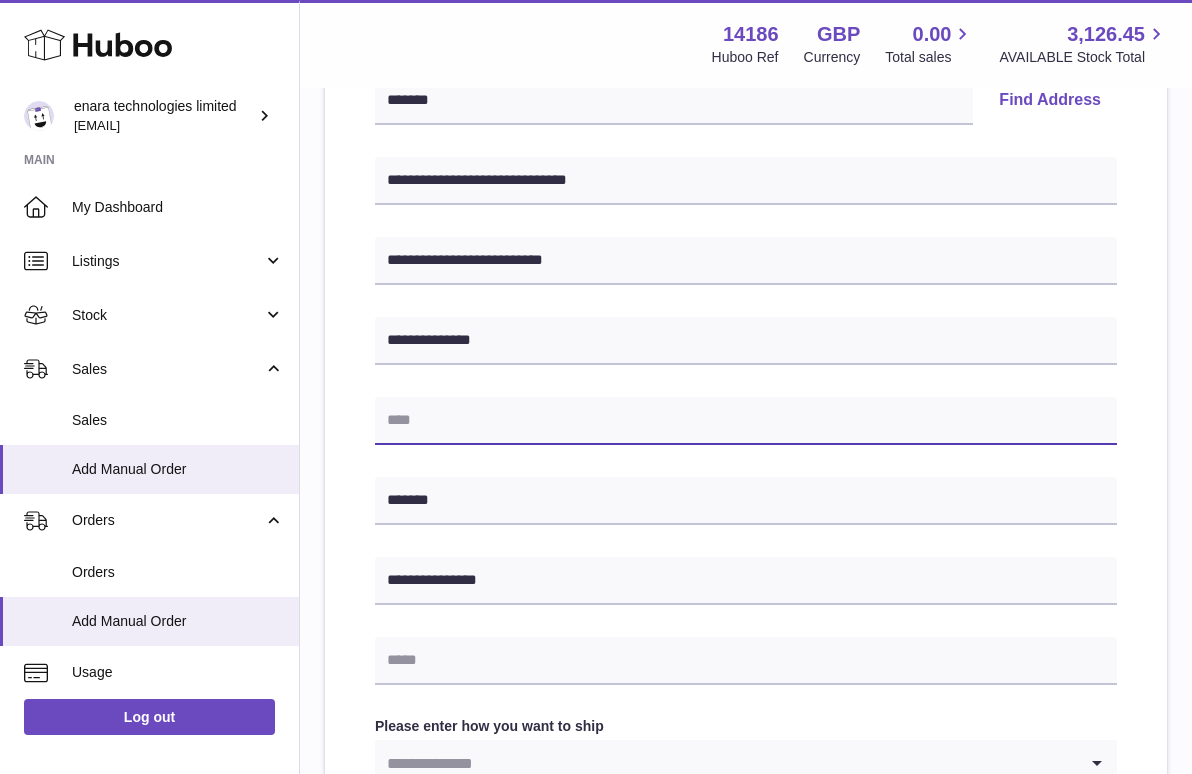 click at bounding box center (746, 421) 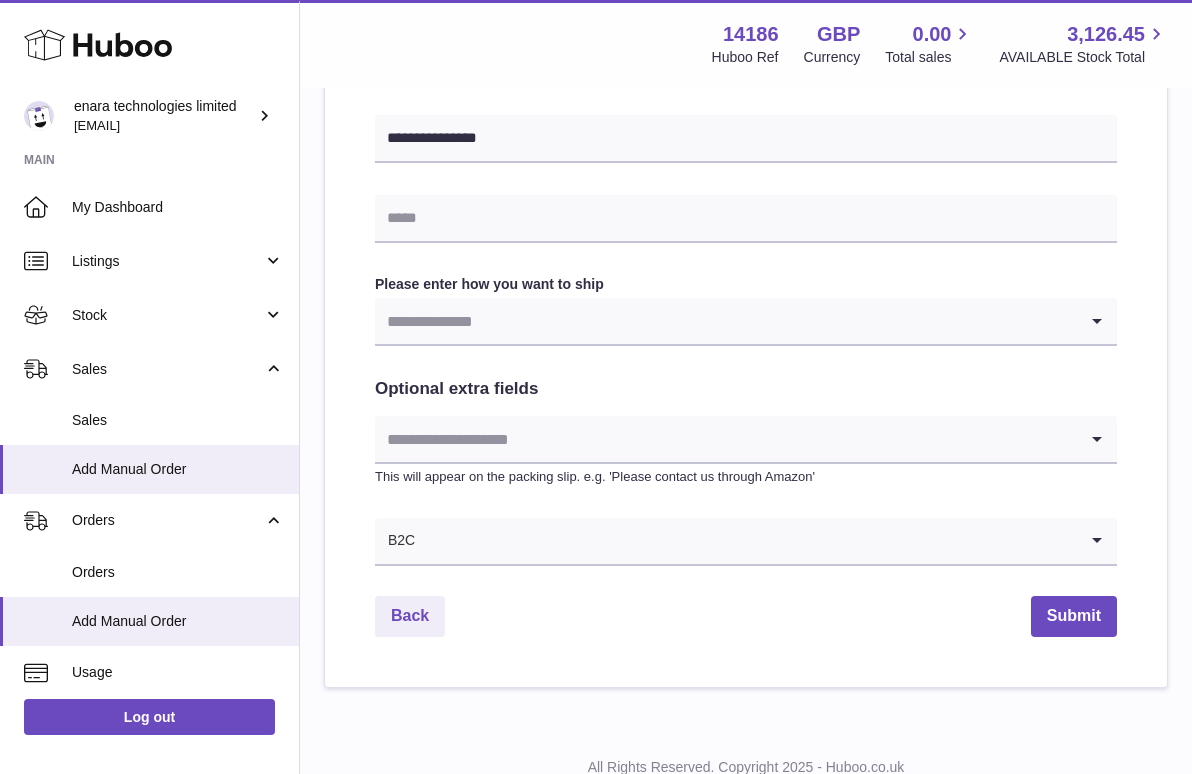 scroll, scrollTop: 921, scrollLeft: 0, axis: vertical 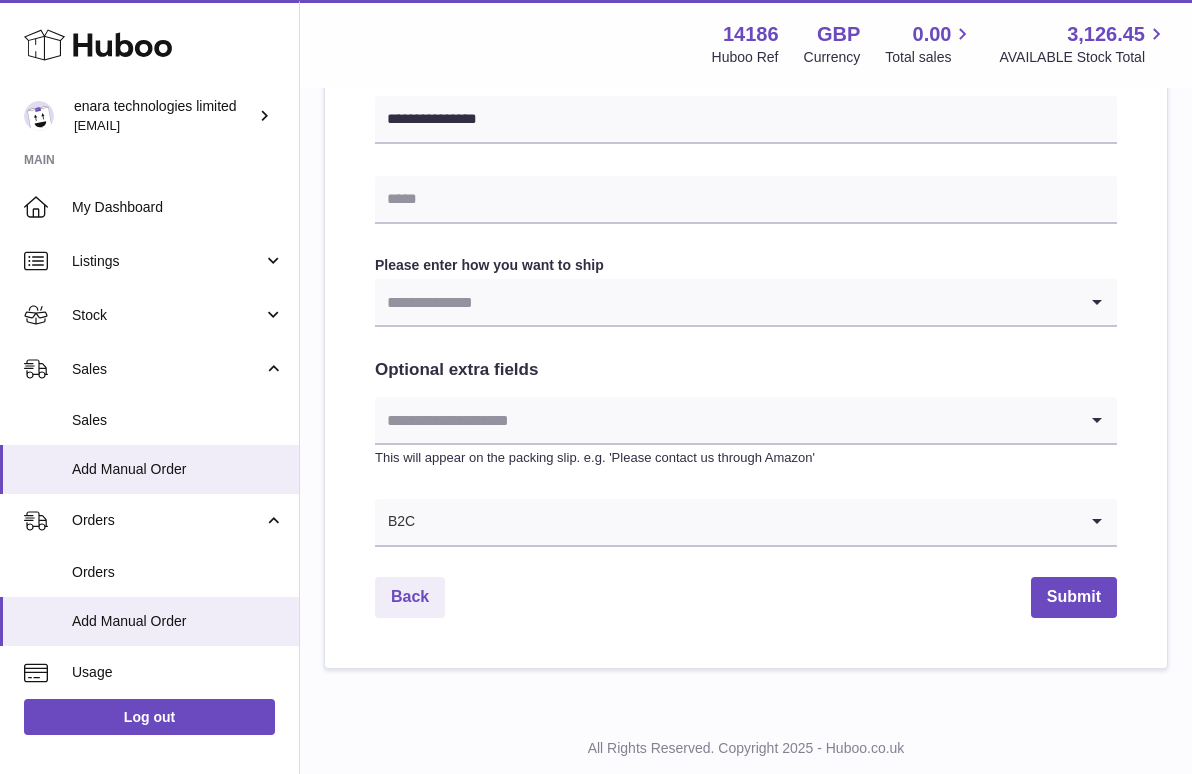 type on "*********" 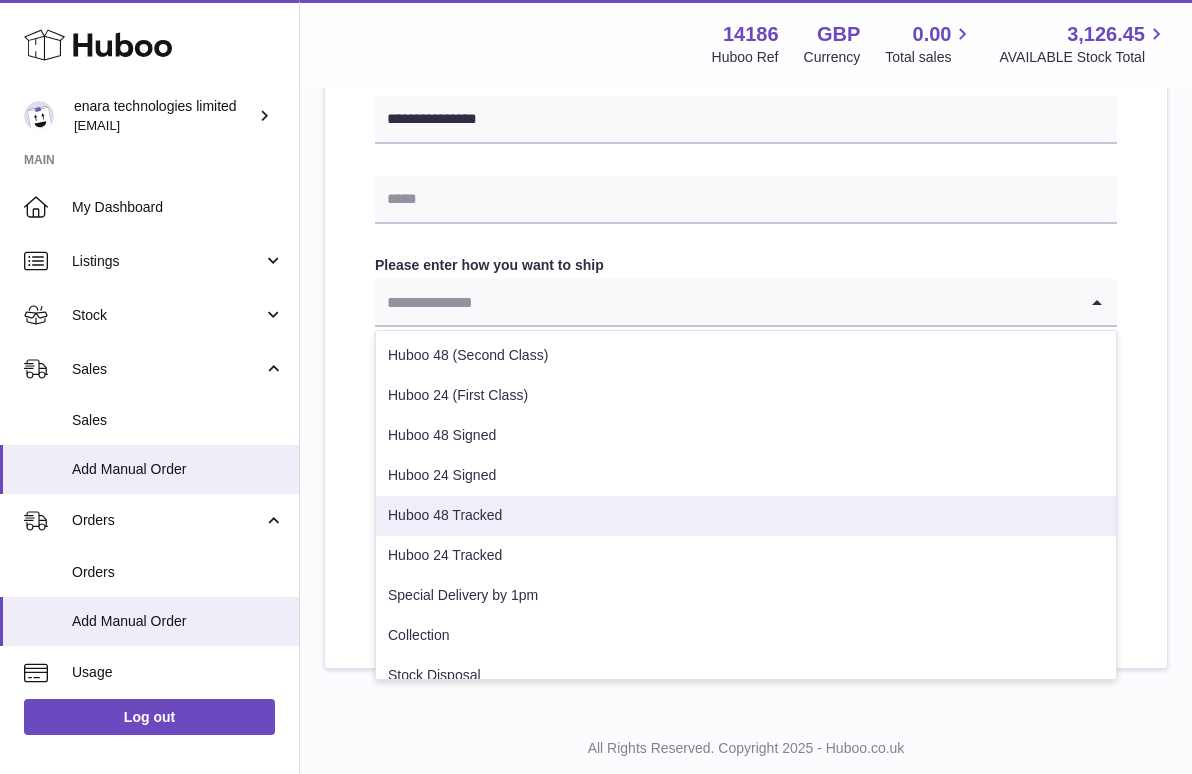 click on "Huboo 48 Tracked" at bounding box center (746, 516) 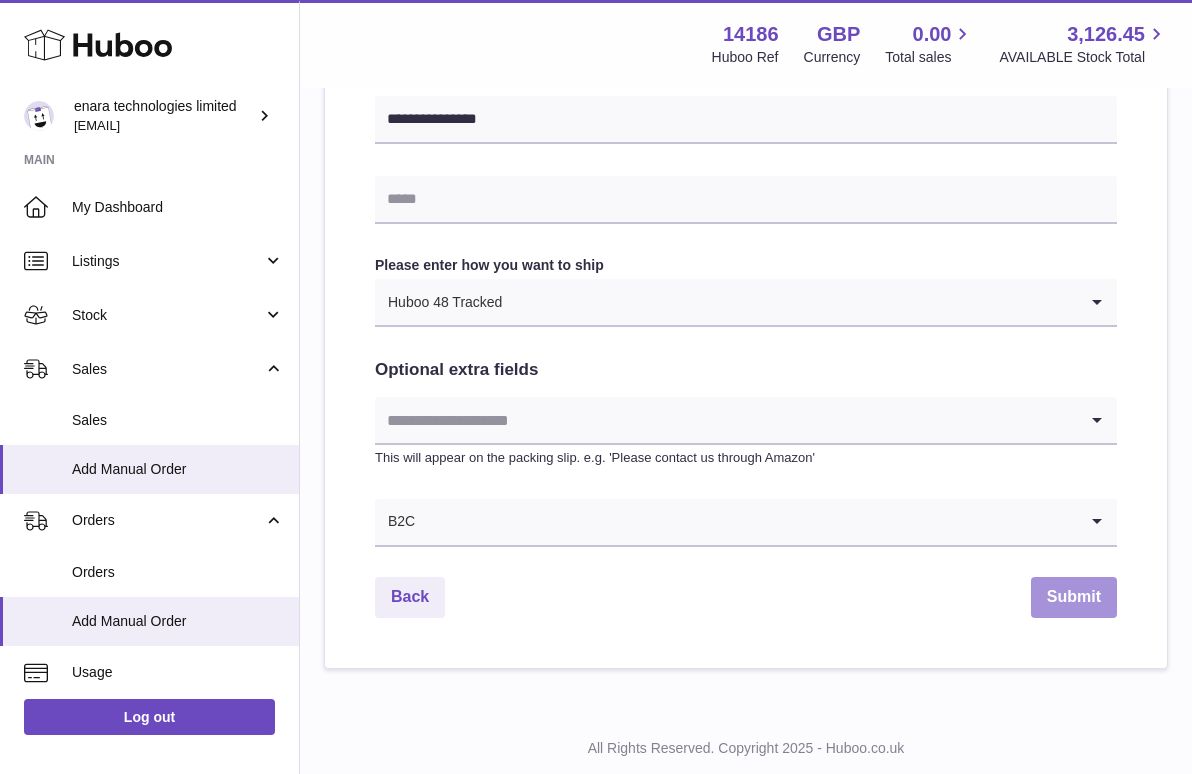 click on "Submit" at bounding box center (1074, 597) 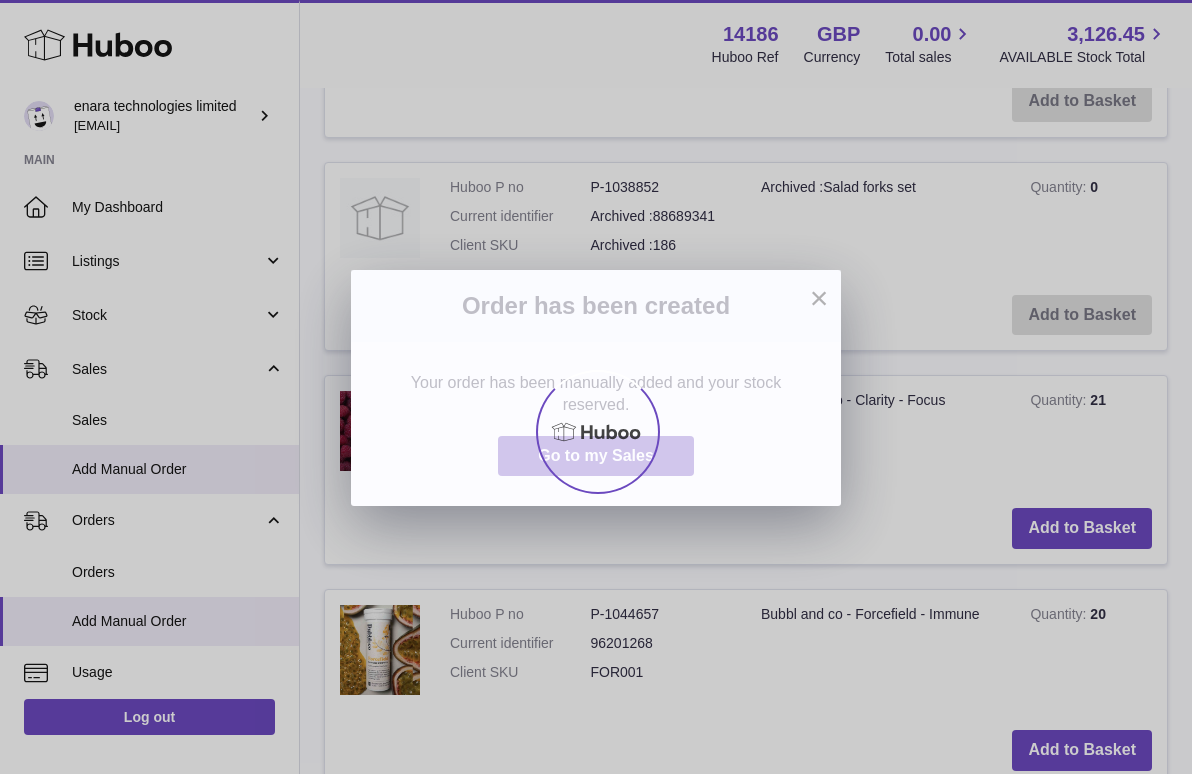 scroll, scrollTop: 0, scrollLeft: 0, axis: both 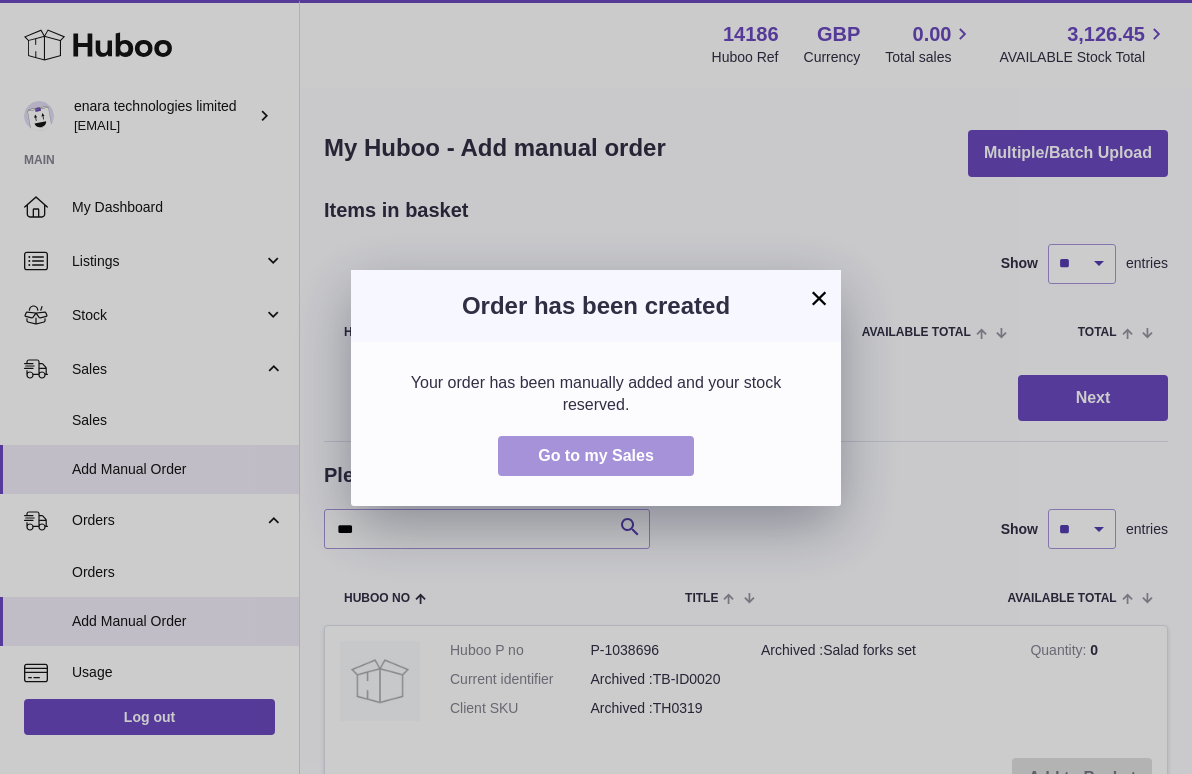 click on "Go to my Sales" at bounding box center (596, 456) 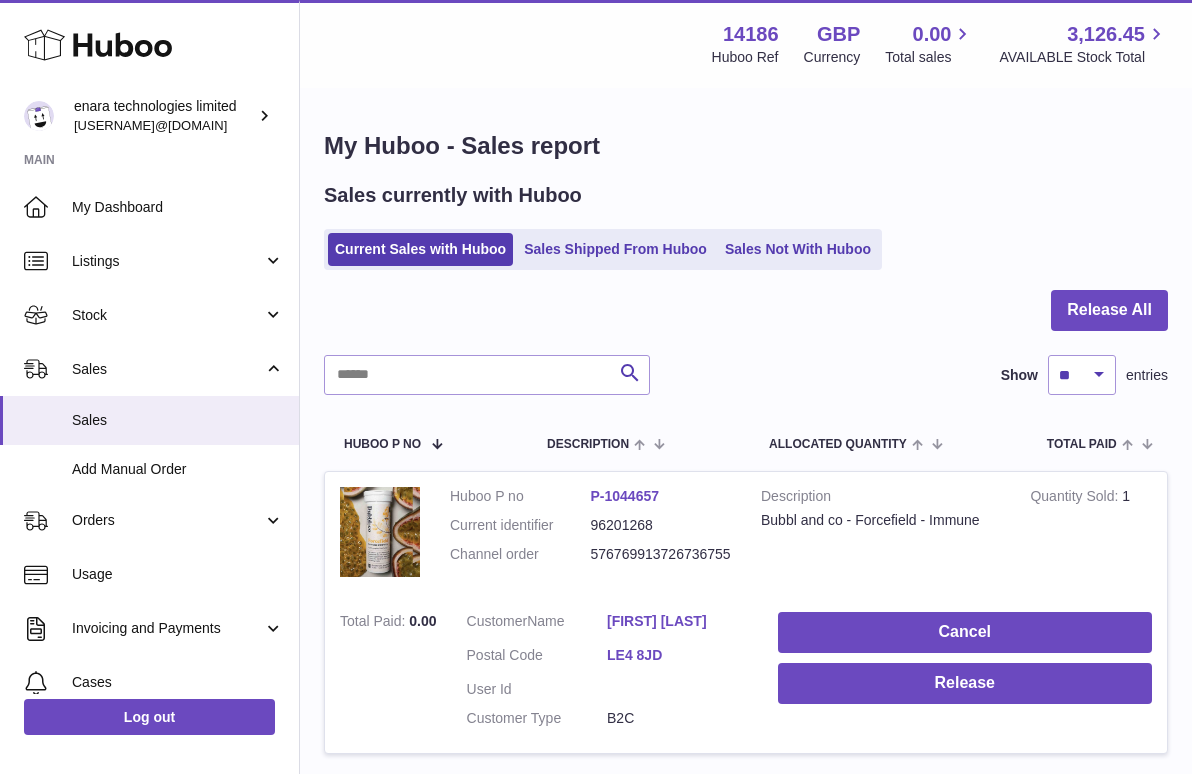 scroll, scrollTop: 0, scrollLeft: 0, axis: both 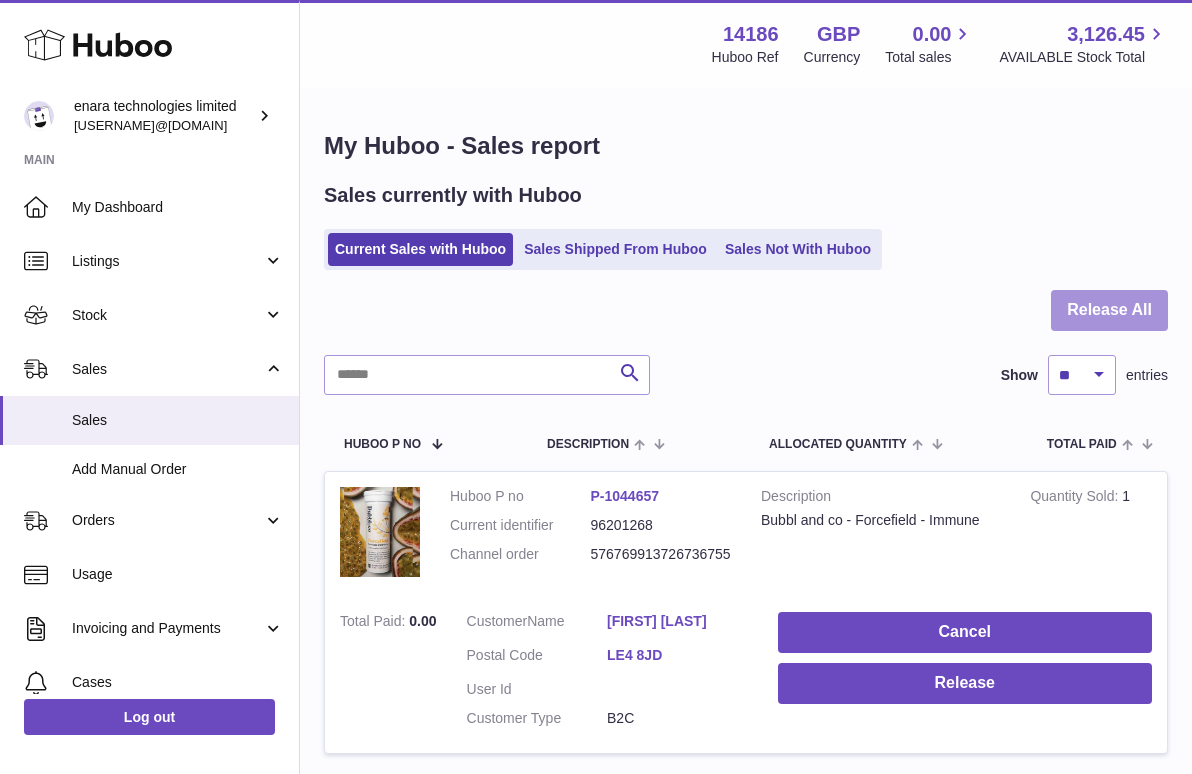 click on "Release All" at bounding box center [1109, 310] 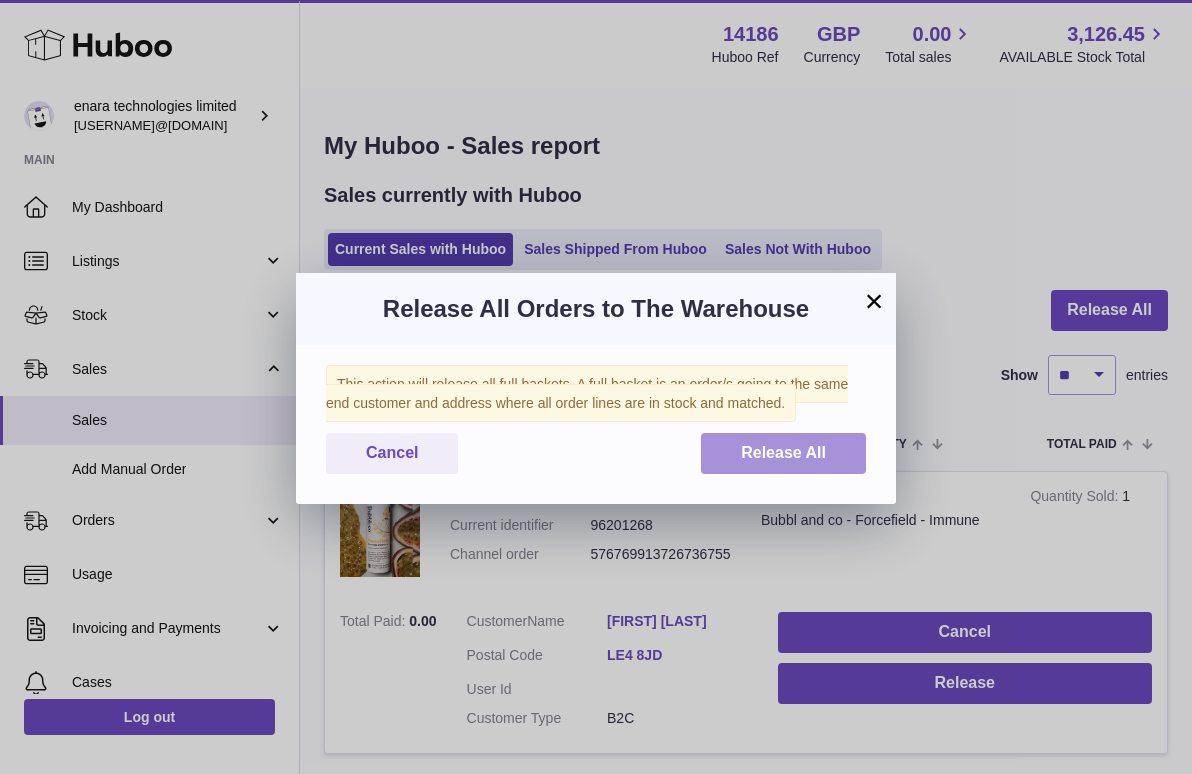 click on "Release All" at bounding box center [783, 452] 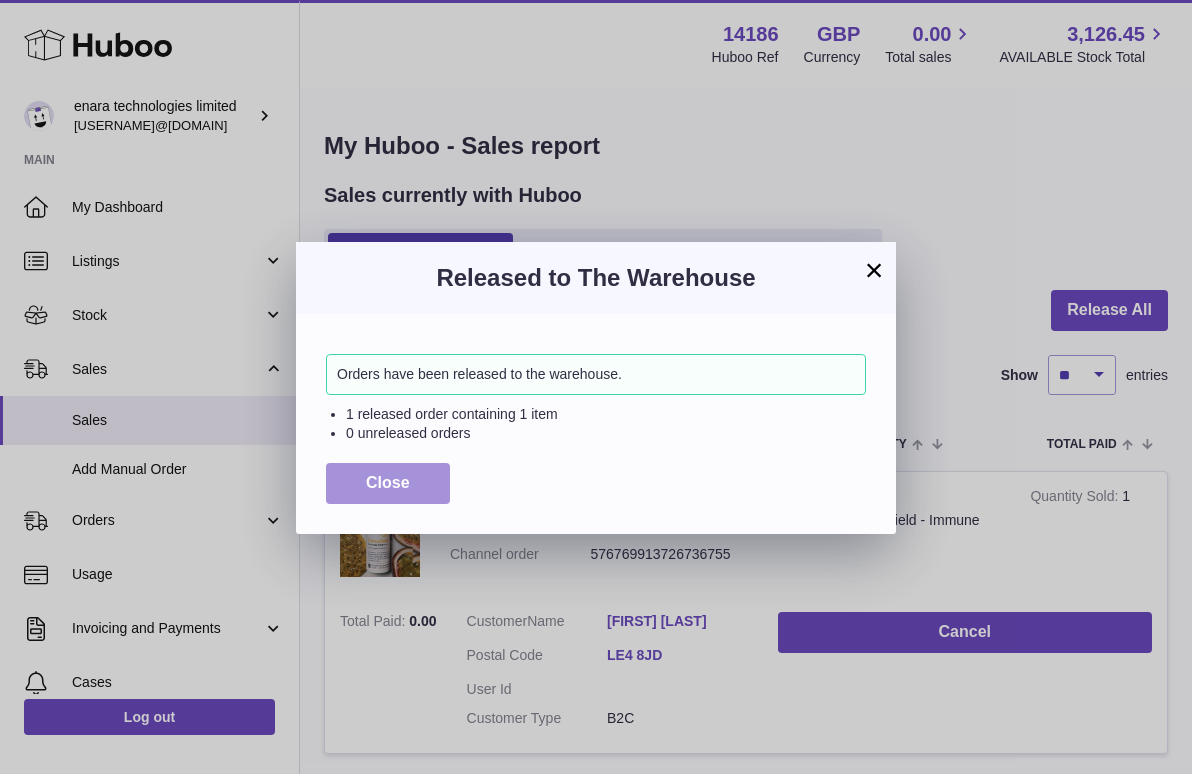 click on "Close" at bounding box center [388, 482] 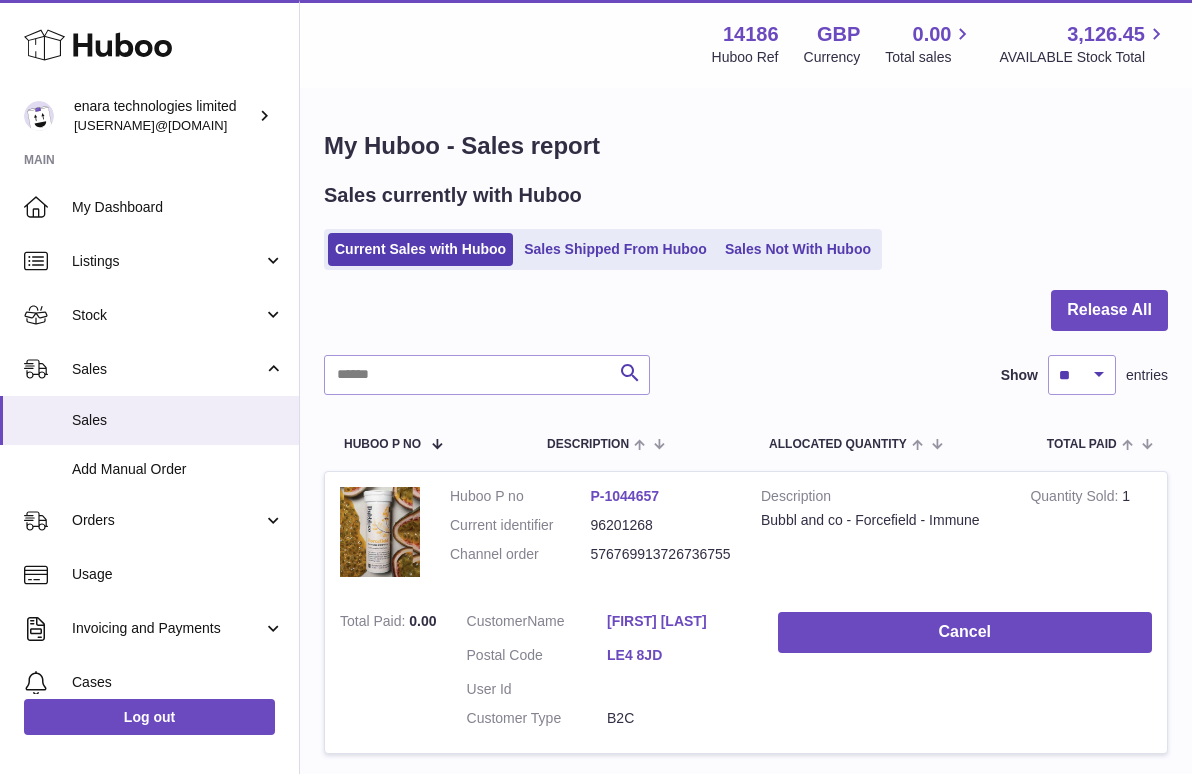scroll, scrollTop: 0, scrollLeft: 0, axis: both 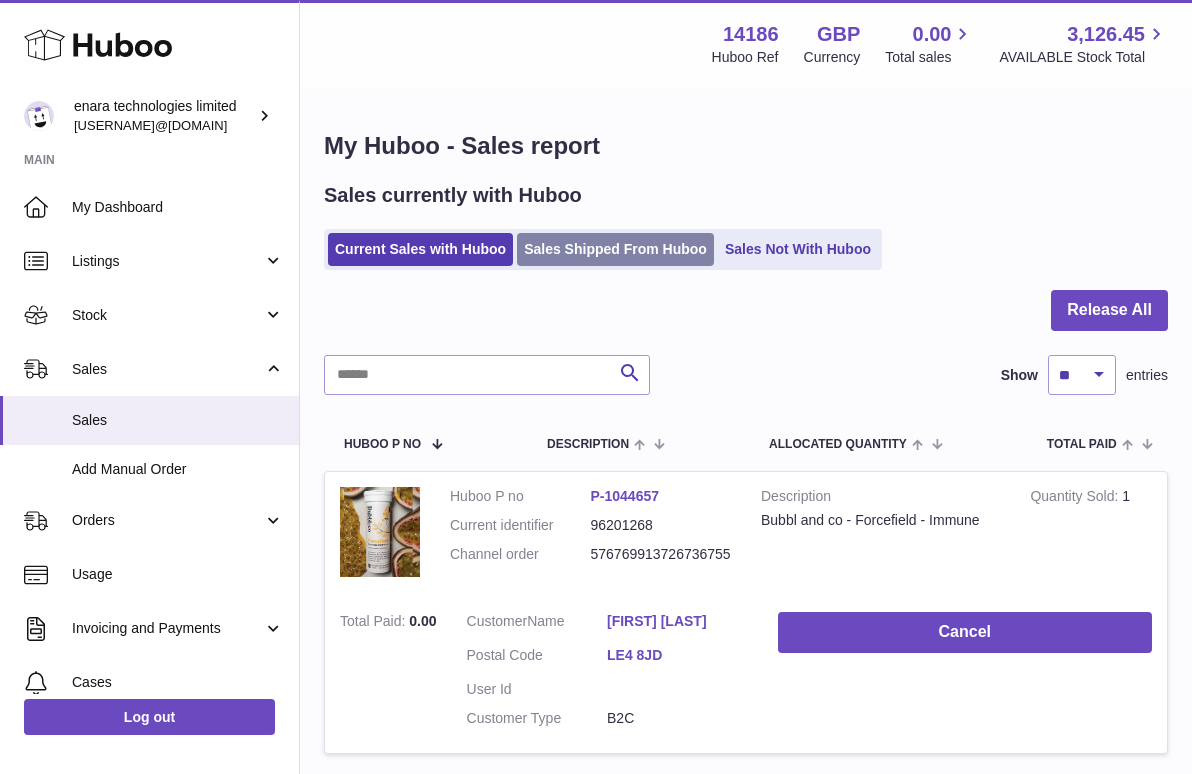 click on "Sales Shipped From Huboo" at bounding box center (615, 249) 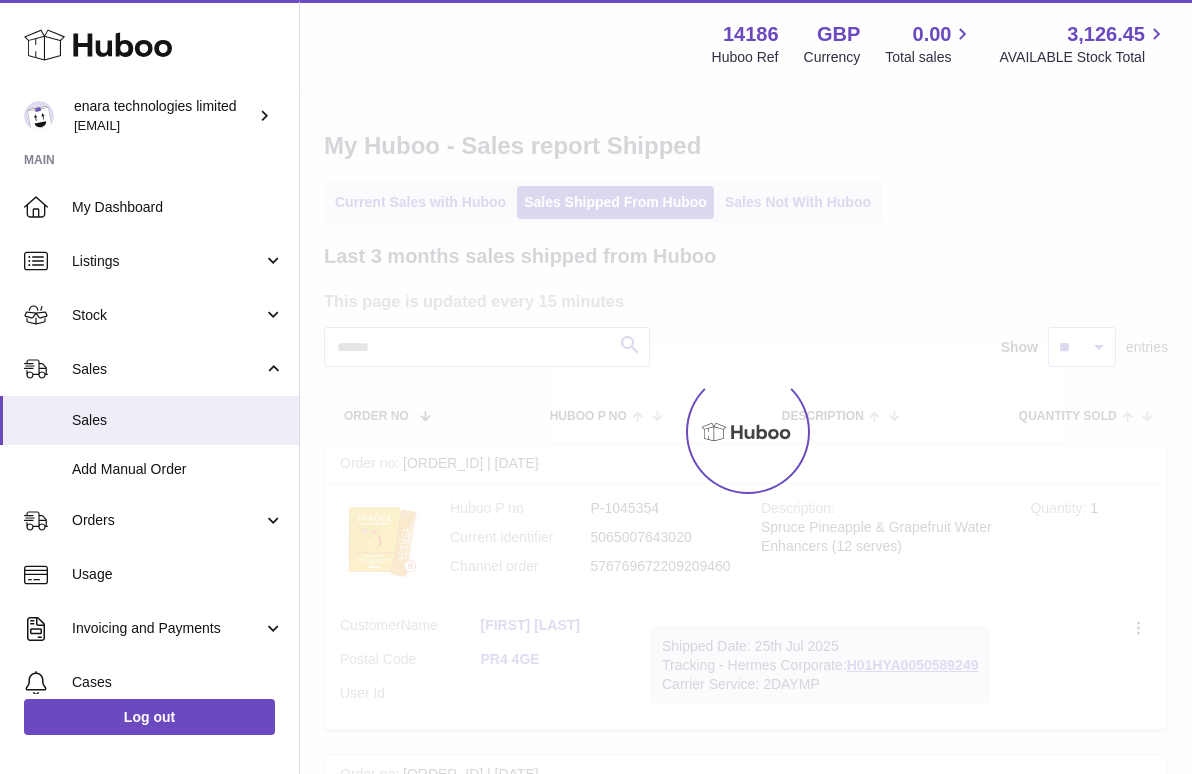 scroll, scrollTop: 0, scrollLeft: 0, axis: both 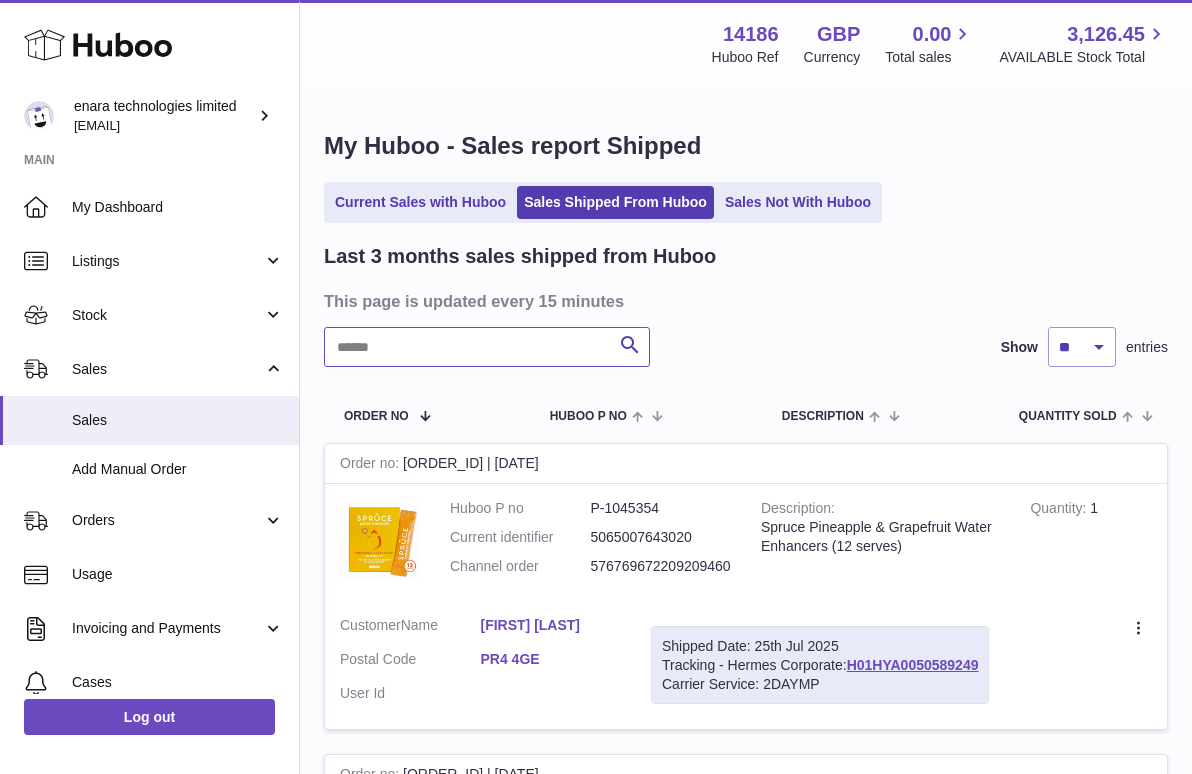 click at bounding box center (487, 347) 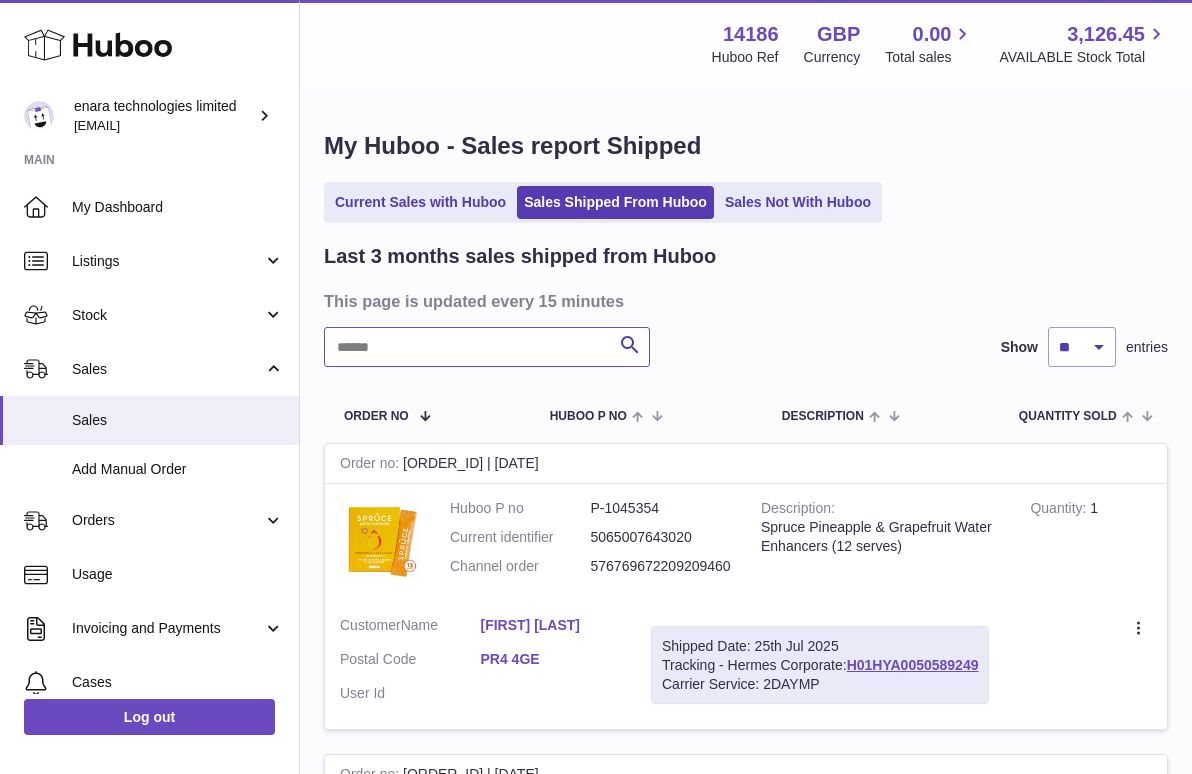 paste on "**********" 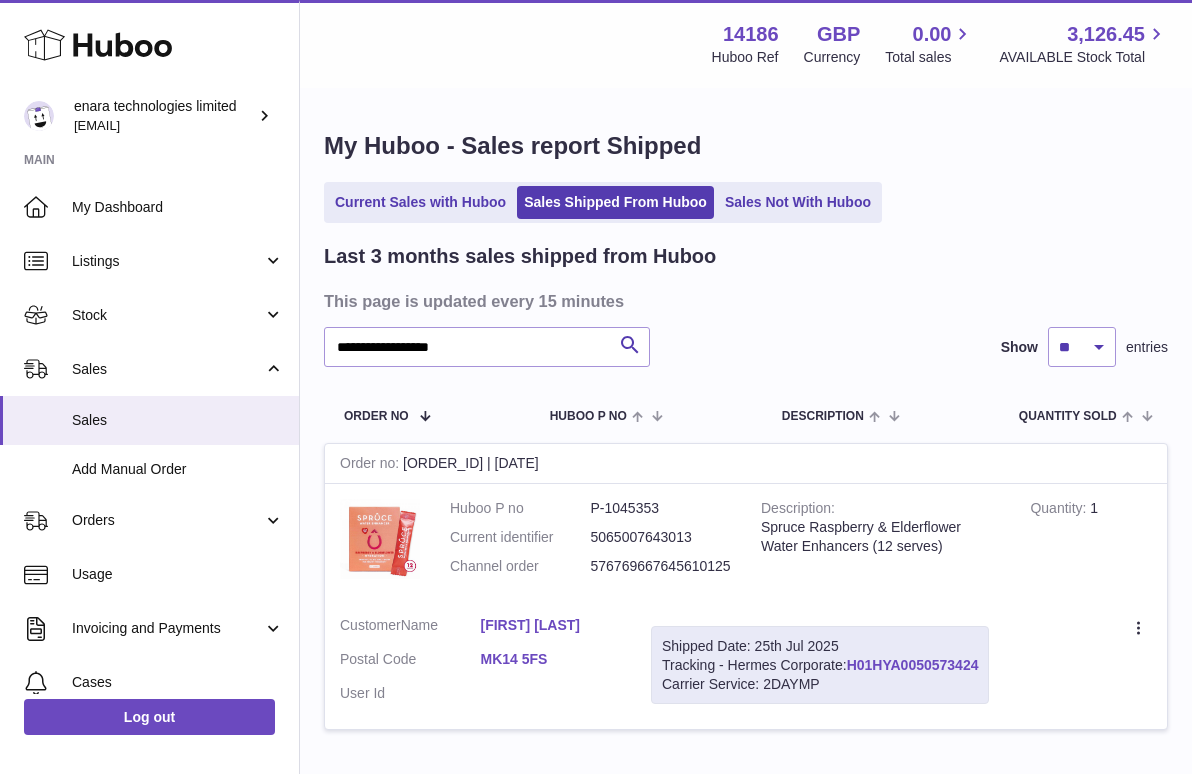 drag, startPoint x: 985, startPoint y: 657, endPoint x: 853, endPoint y: 660, distance: 132.03409 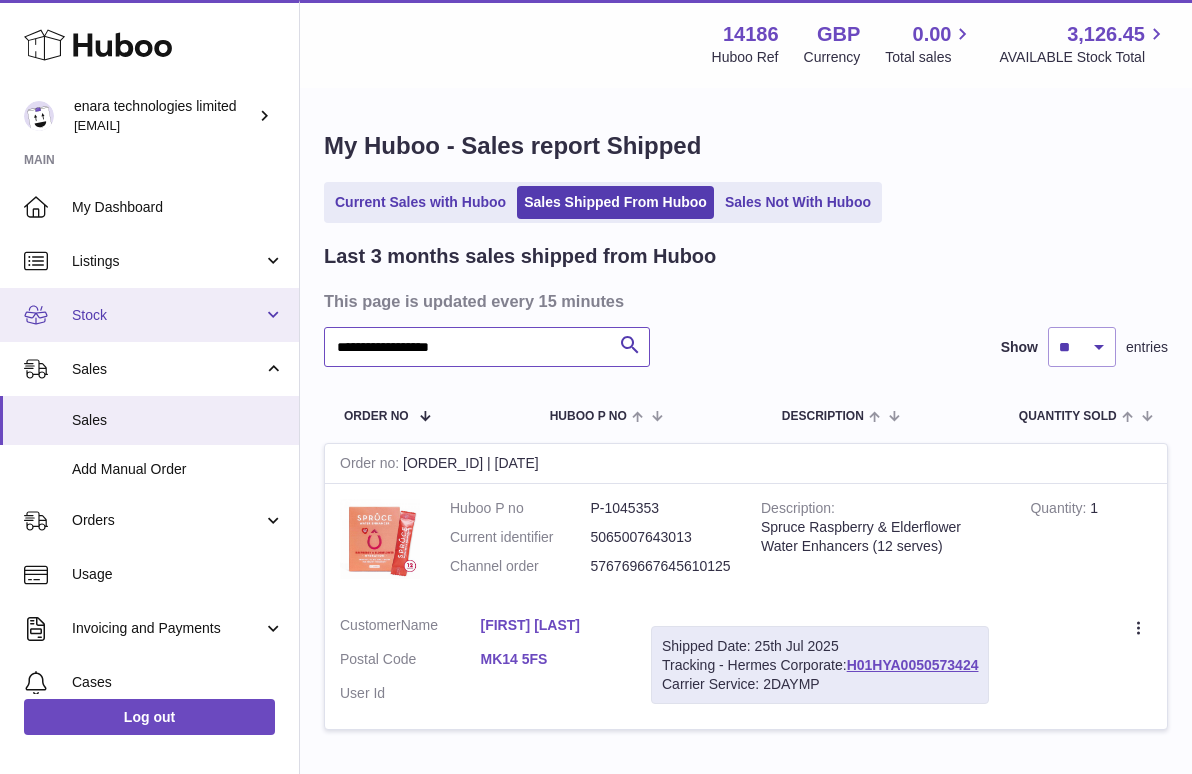 drag, startPoint x: 497, startPoint y: 357, endPoint x: 143, endPoint y: 326, distance: 355.35477 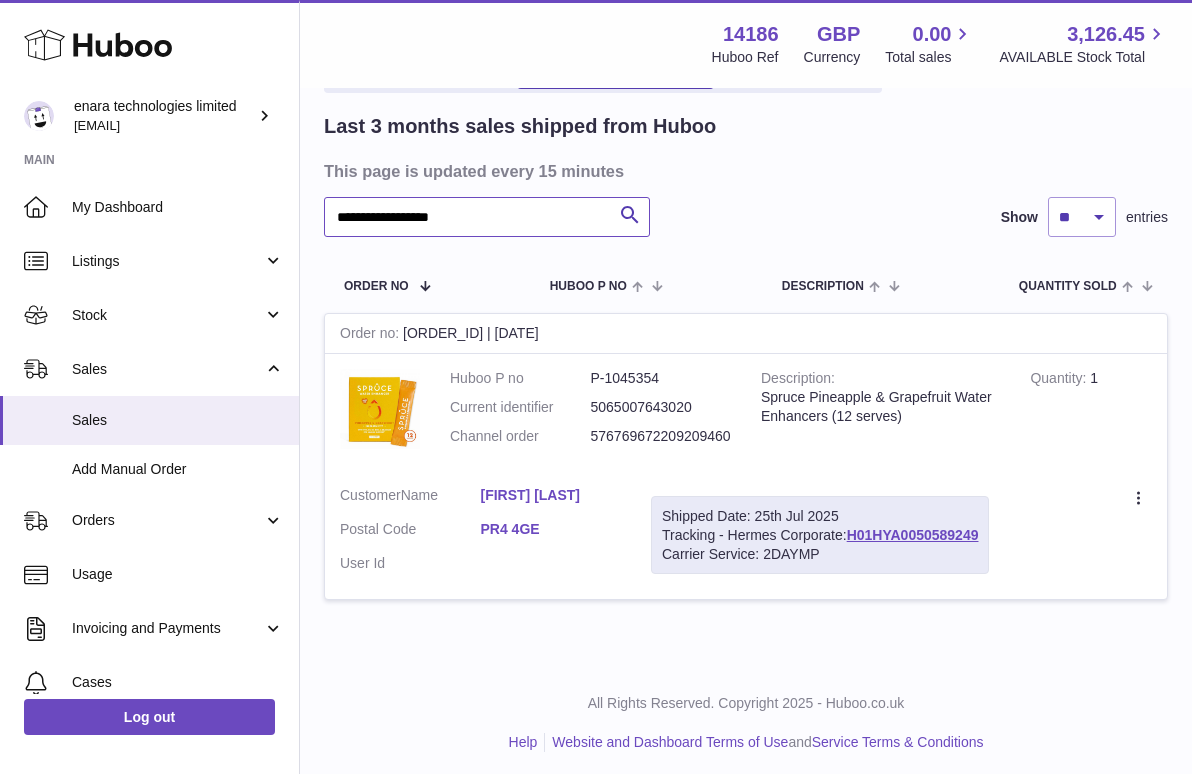 scroll, scrollTop: 129, scrollLeft: 0, axis: vertical 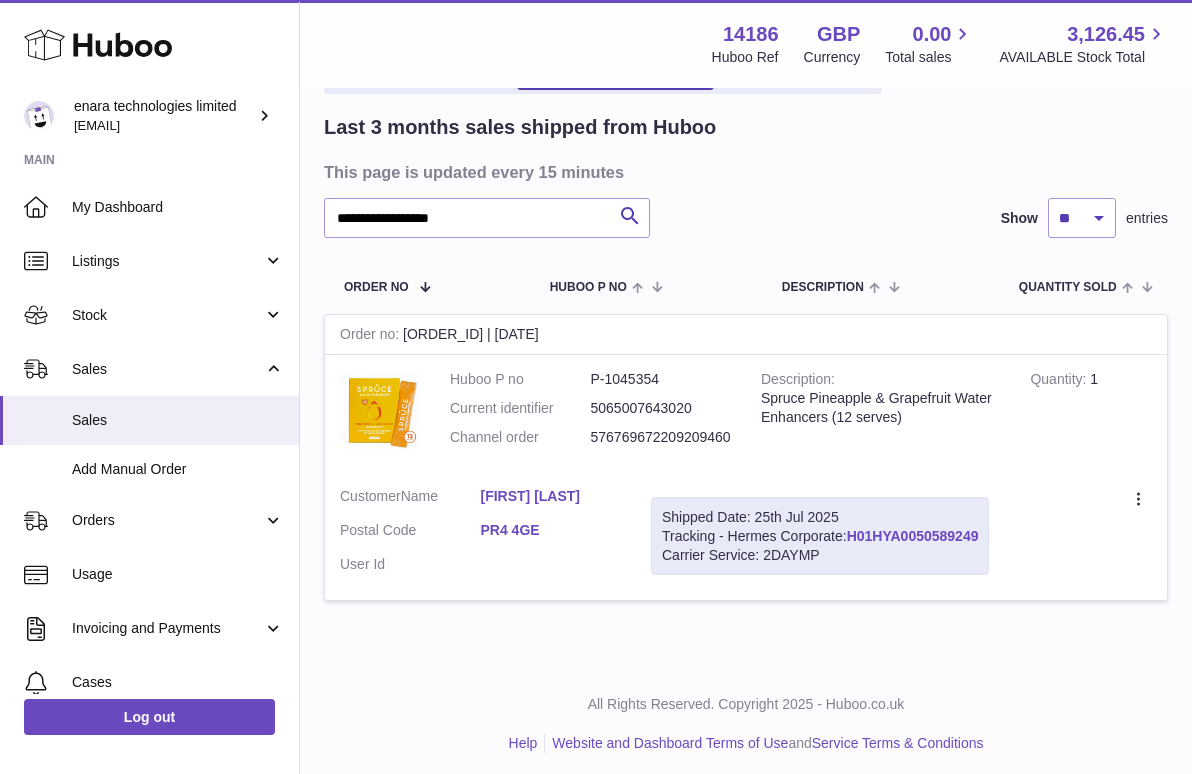drag, startPoint x: 986, startPoint y: 525, endPoint x: 853, endPoint y: 529, distance: 133.06013 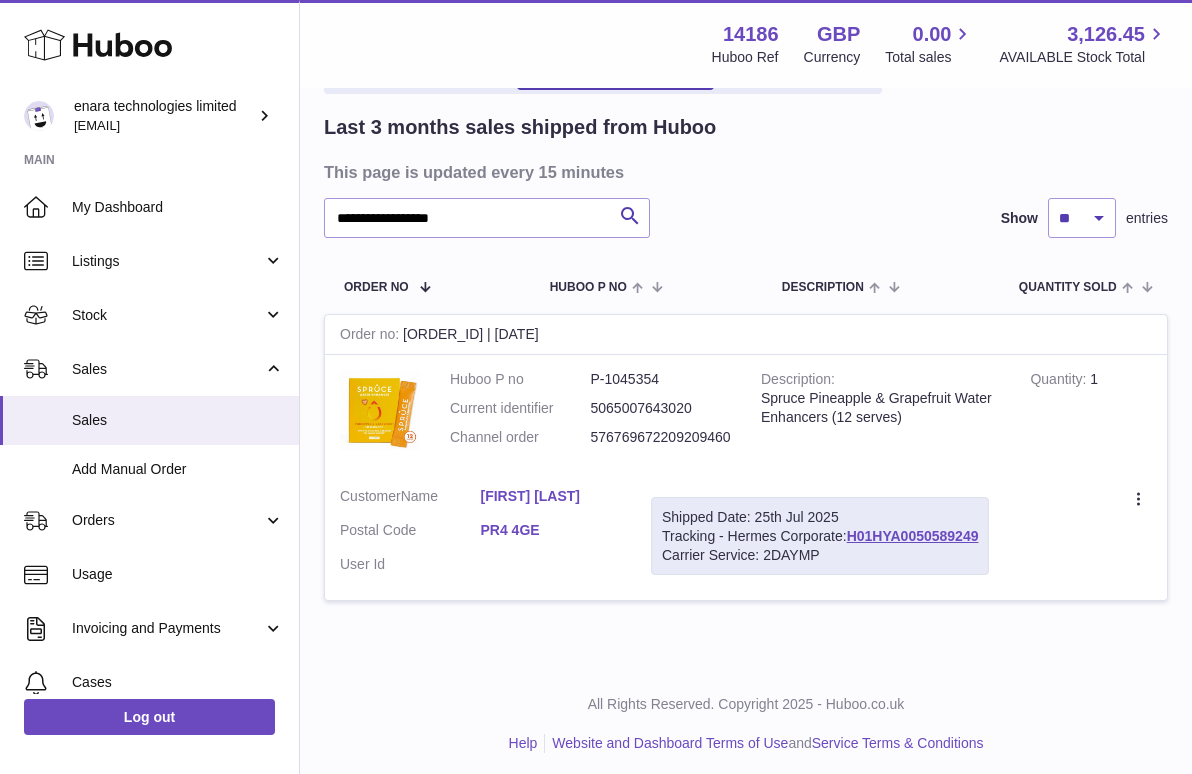 copy on "H01HYA0050589249" 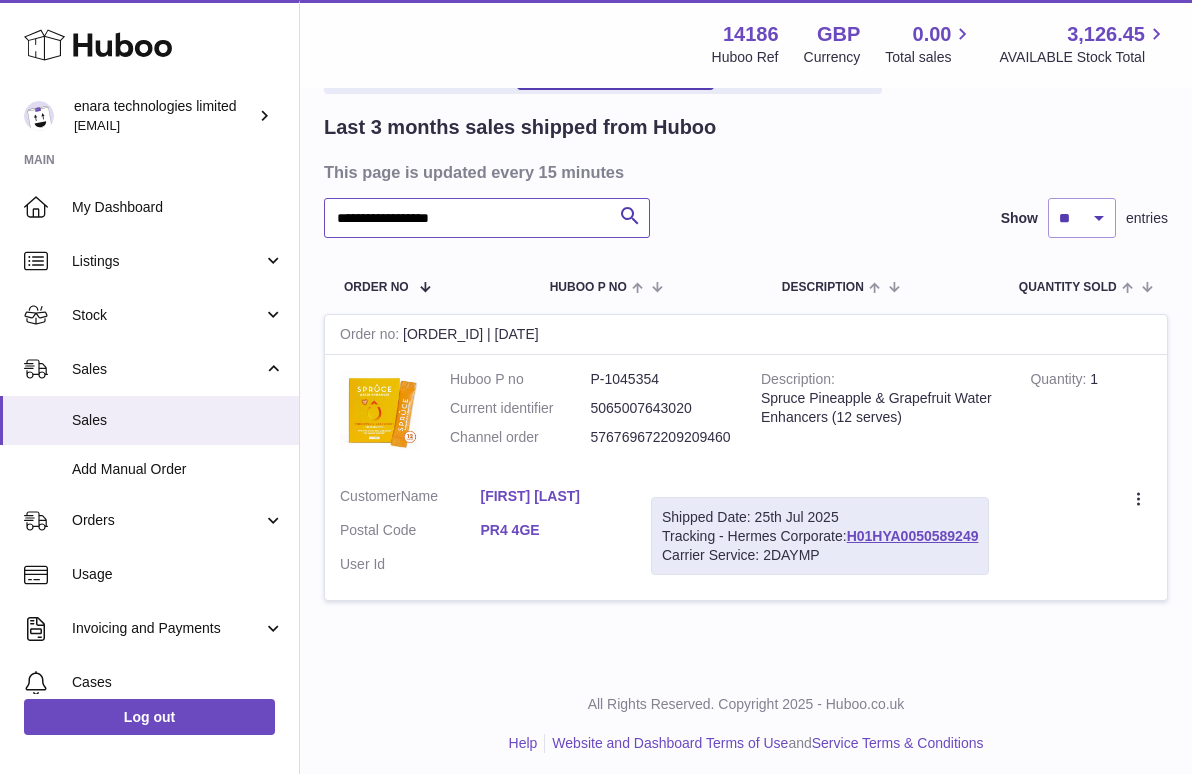 drag, startPoint x: 500, startPoint y: 222, endPoint x: 21, endPoint y: 143, distance: 485.47092 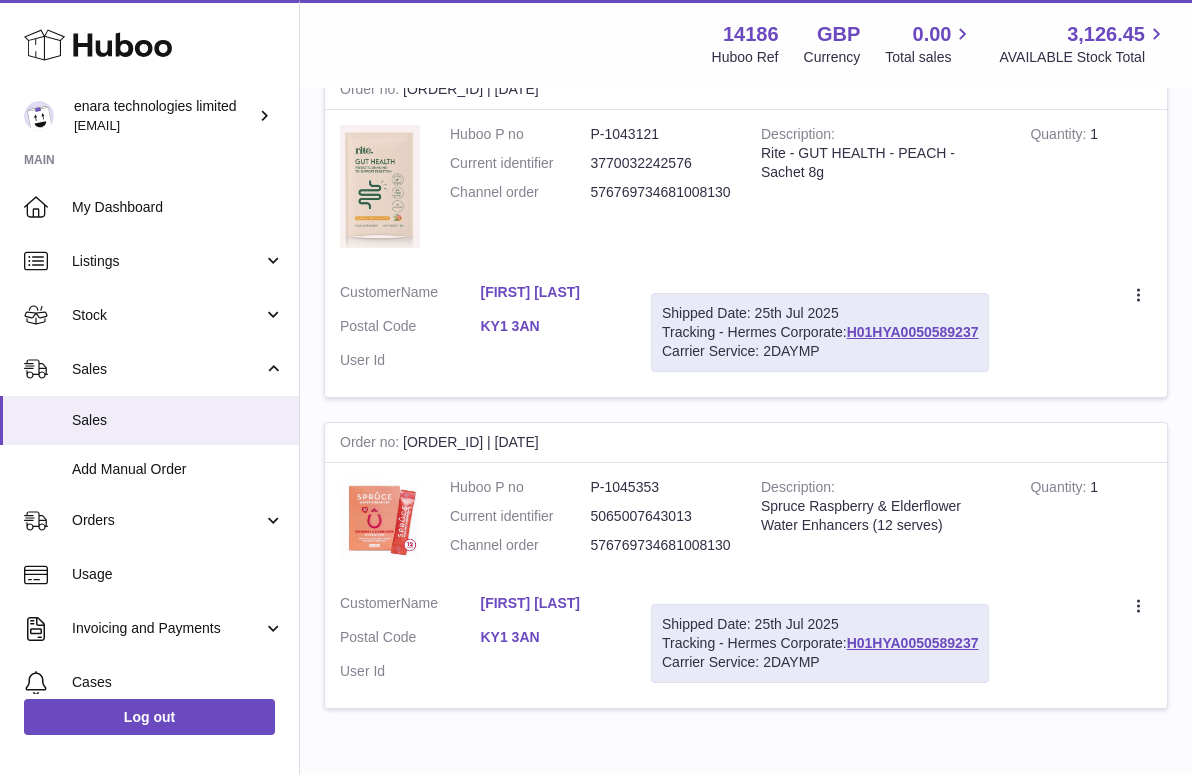 scroll, scrollTop: 415, scrollLeft: 0, axis: vertical 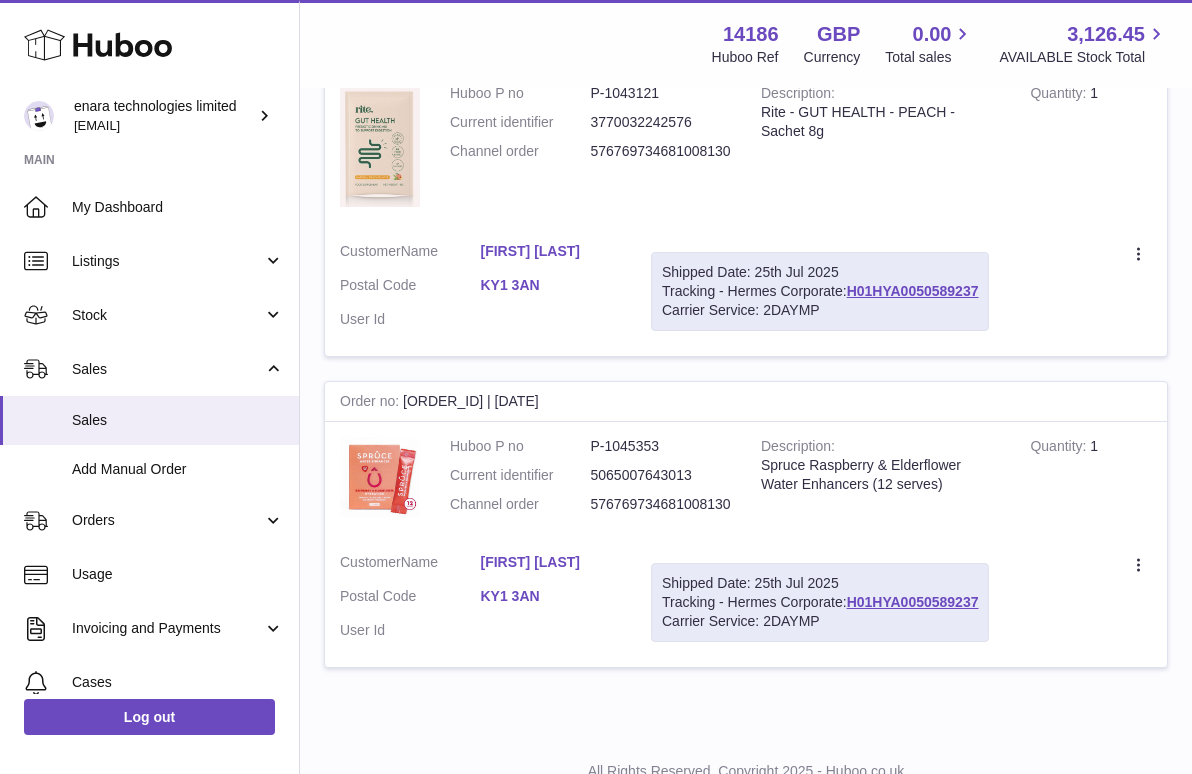 type on "**********" 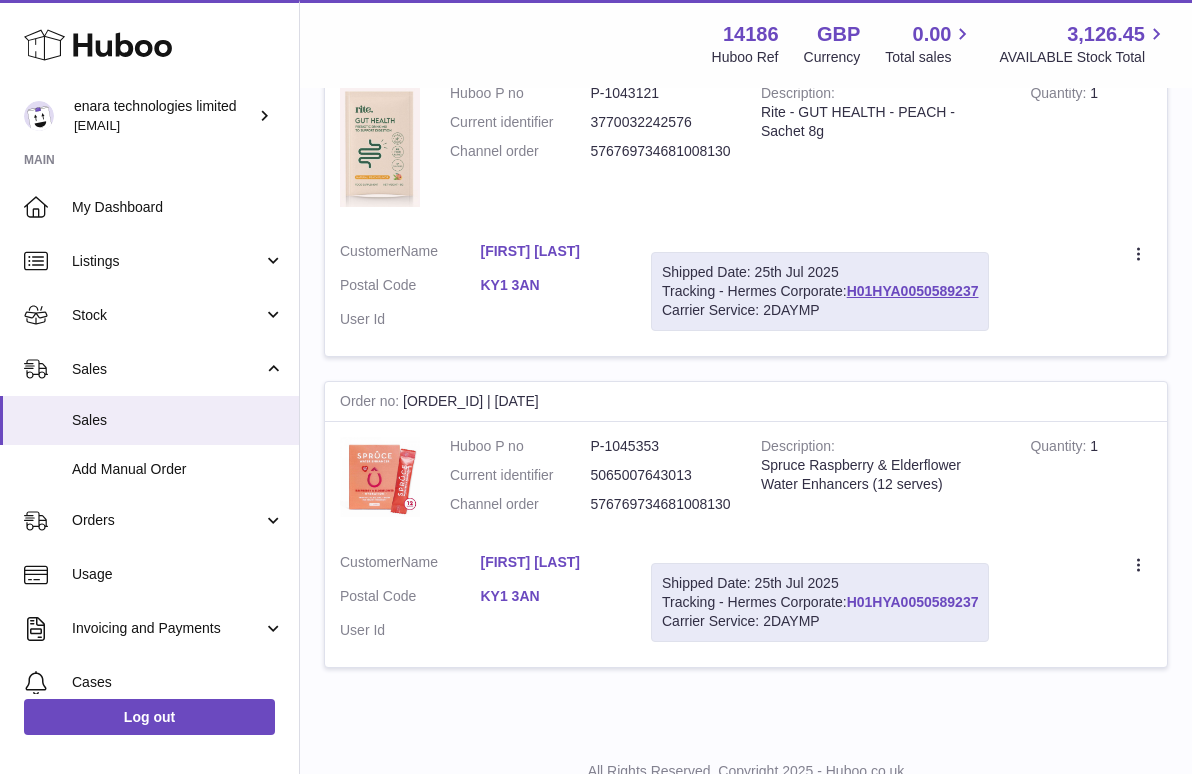 drag, startPoint x: 988, startPoint y: 590, endPoint x: 855, endPoint y: 590, distance: 133 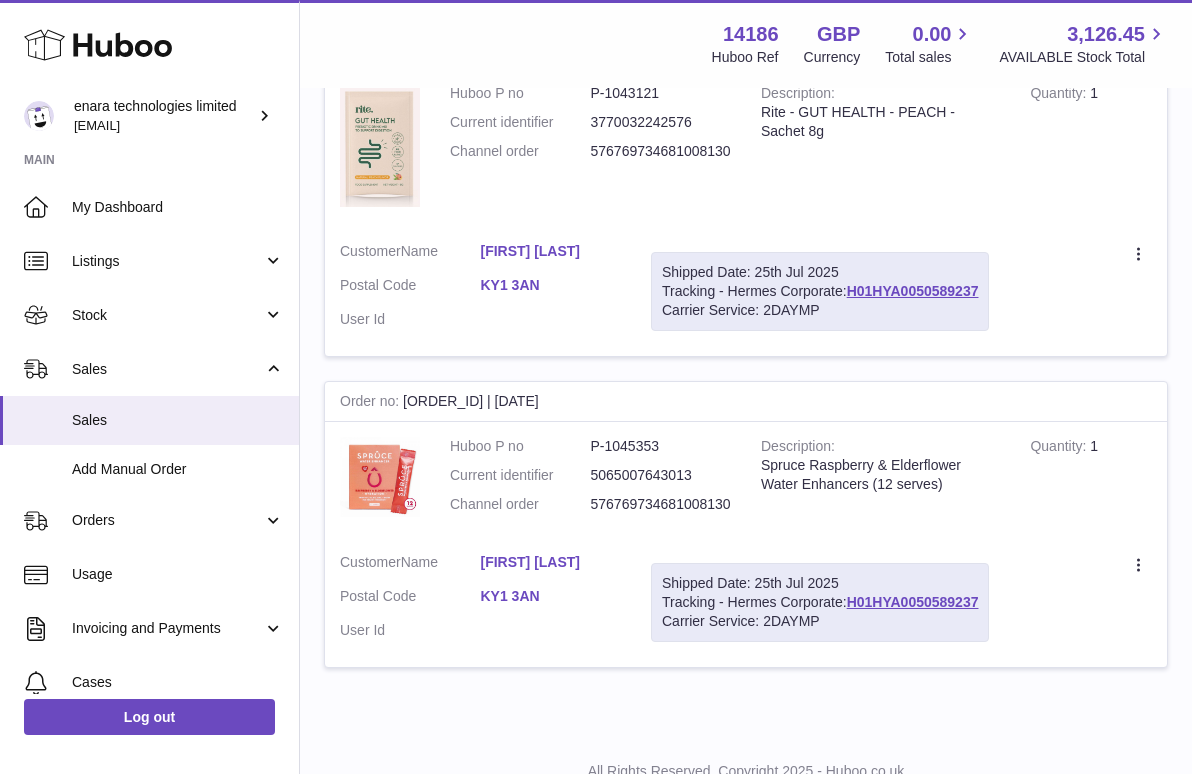 copy on "H01HYA0050589237" 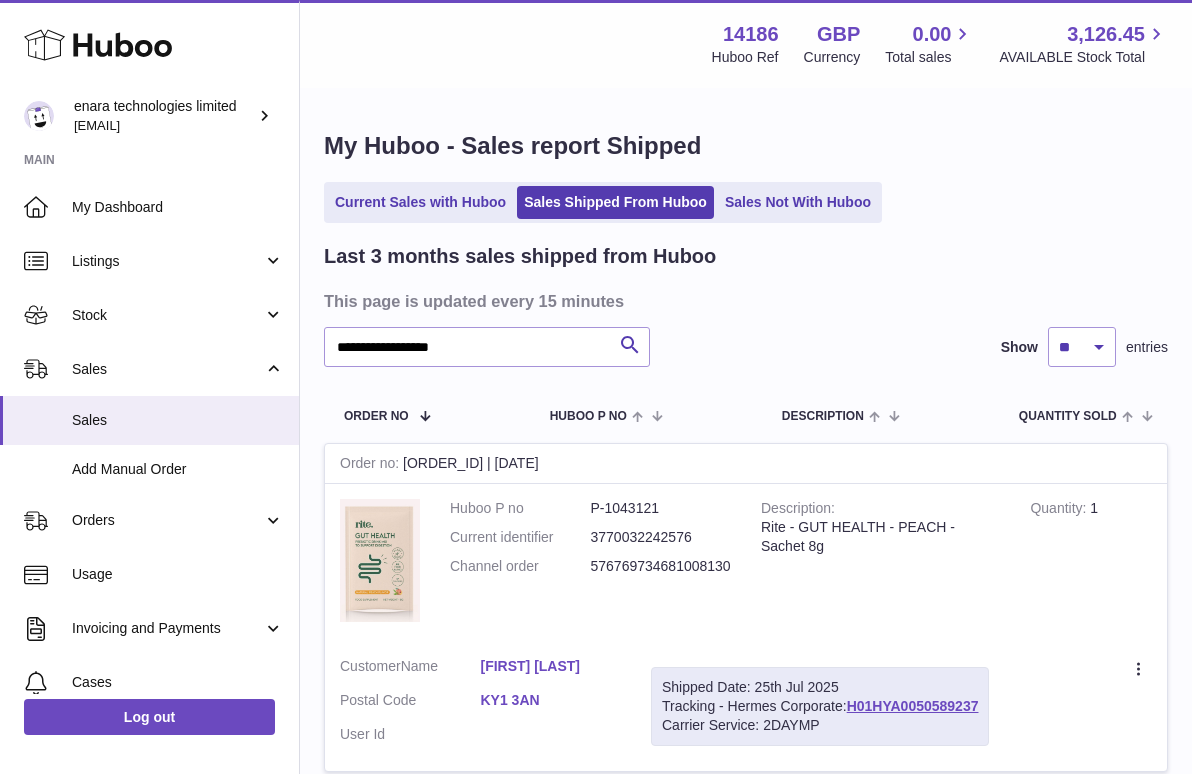 scroll, scrollTop: 0, scrollLeft: 0, axis: both 